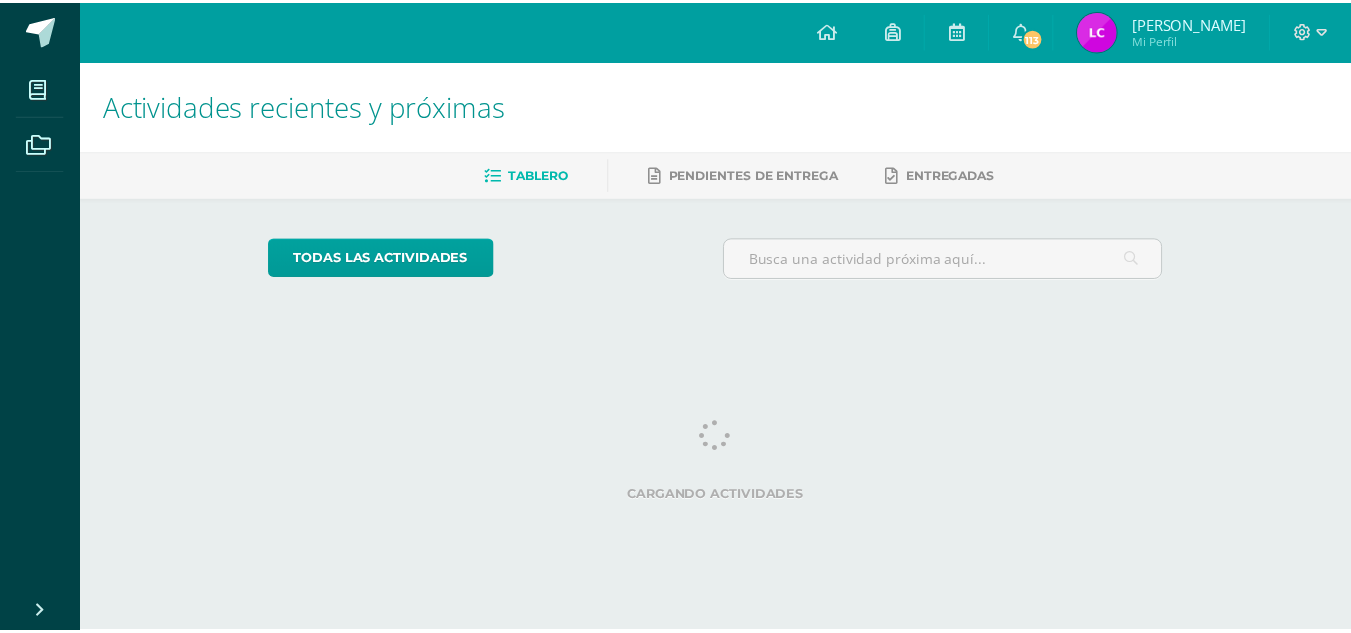 scroll, scrollTop: 0, scrollLeft: 0, axis: both 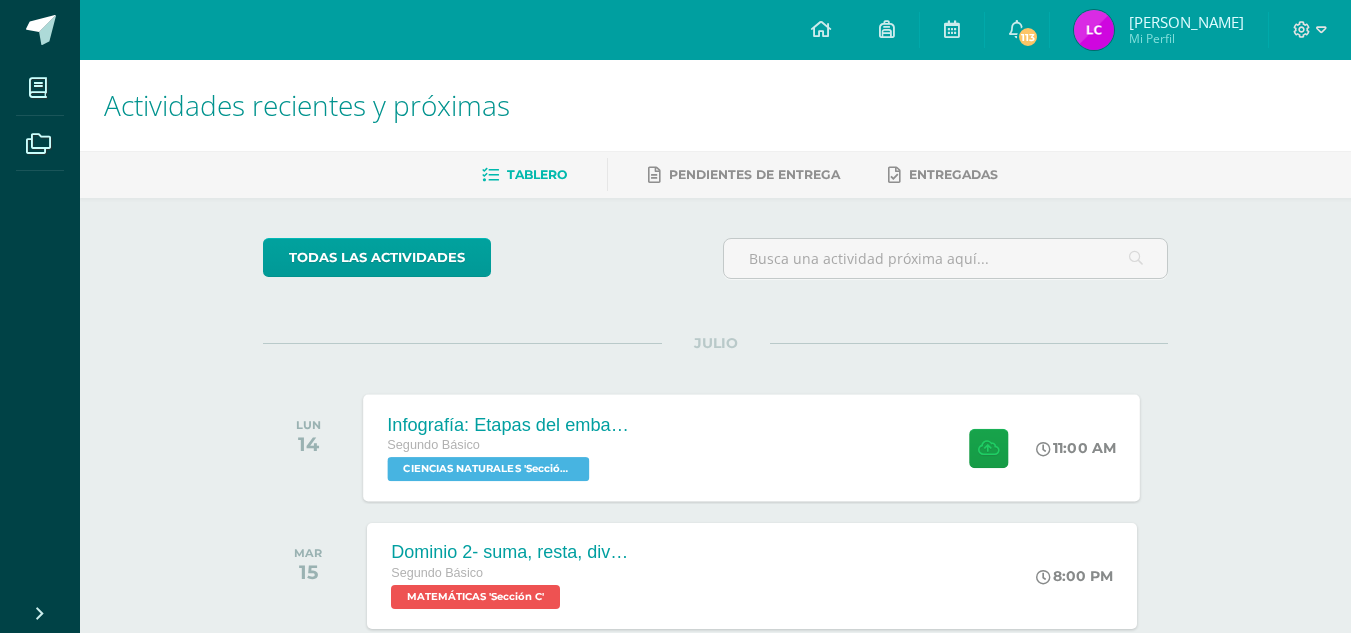 click on "Infografía: Etapas del embarazo" at bounding box center [509, 424] 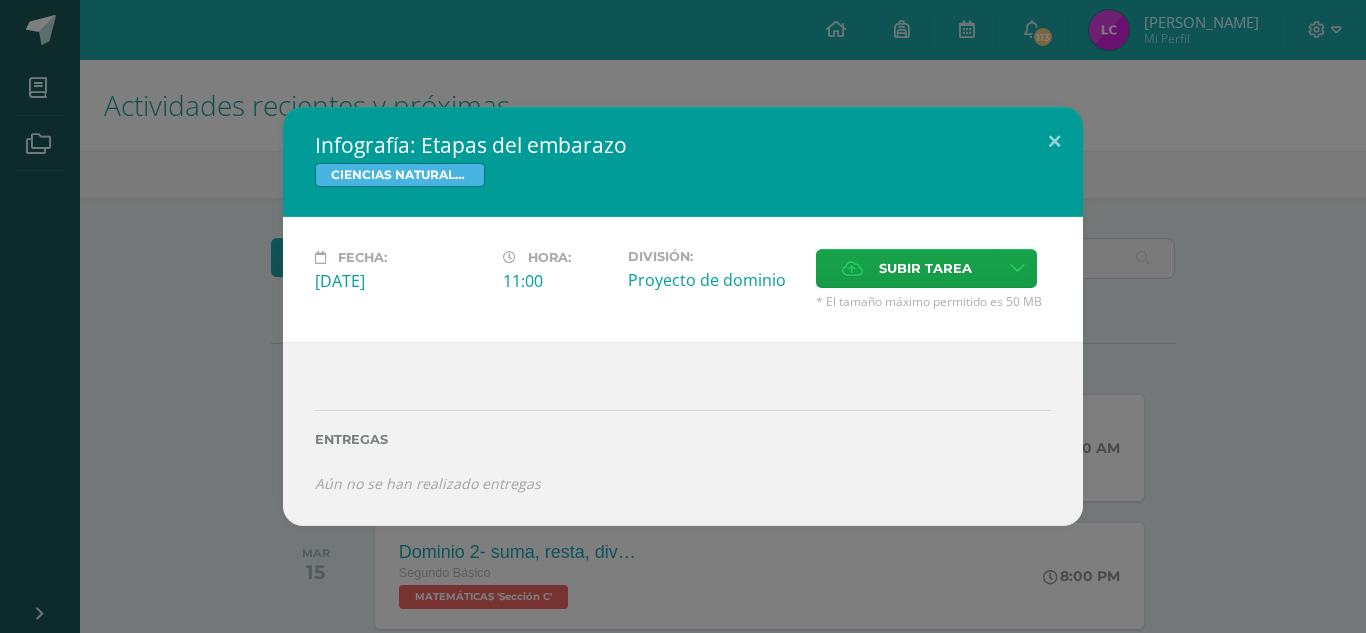 drag, startPoint x: 925, startPoint y: 248, endPoint x: 872, endPoint y: 324, distance: 92.65527 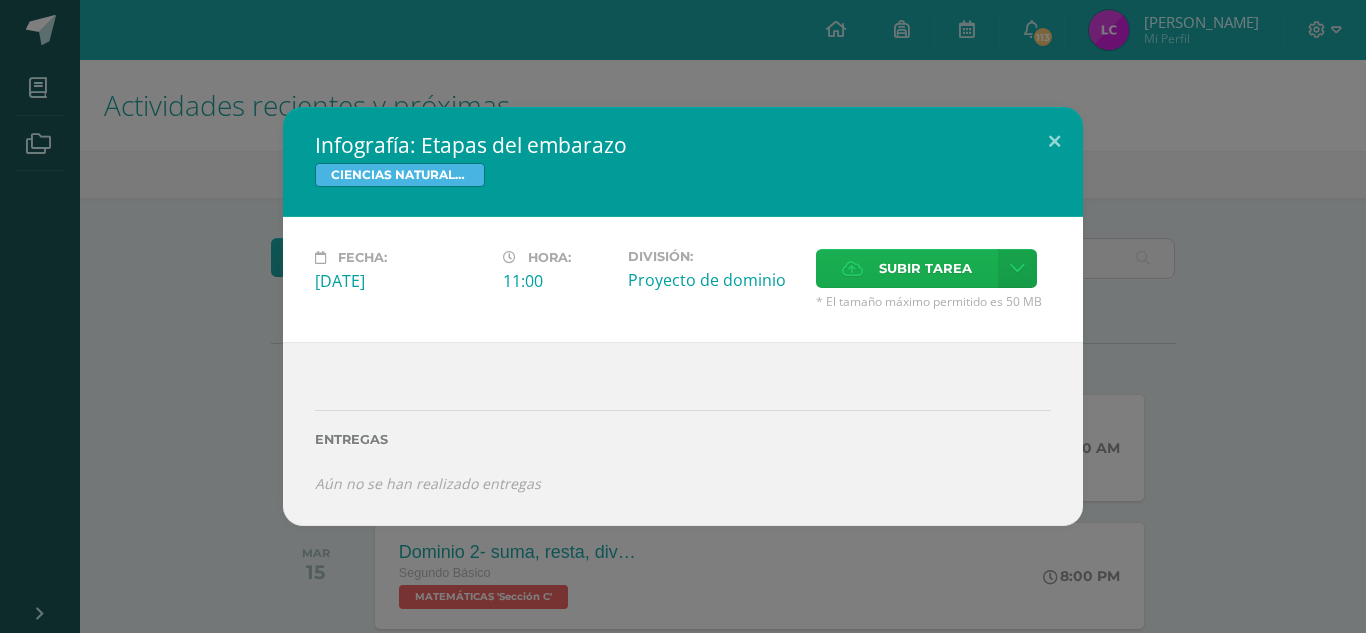 click on "Subir tarea" at bounding box center (925, 268) 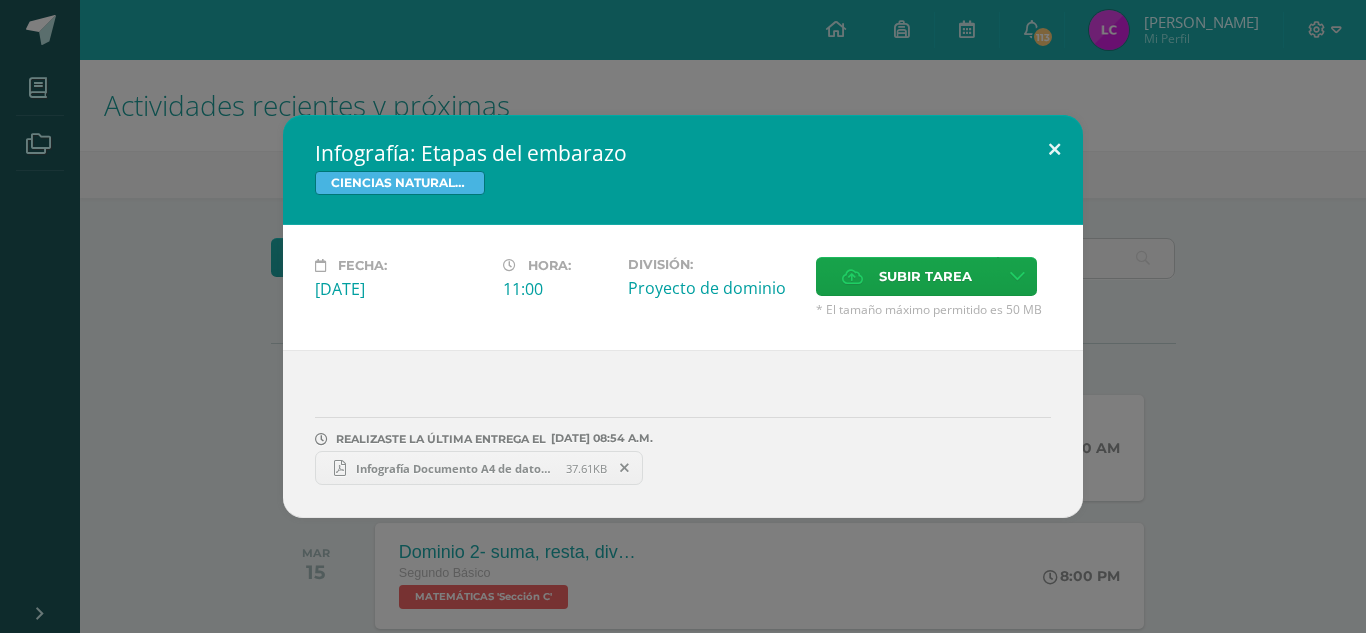 click at bounding box center (1054, 149) 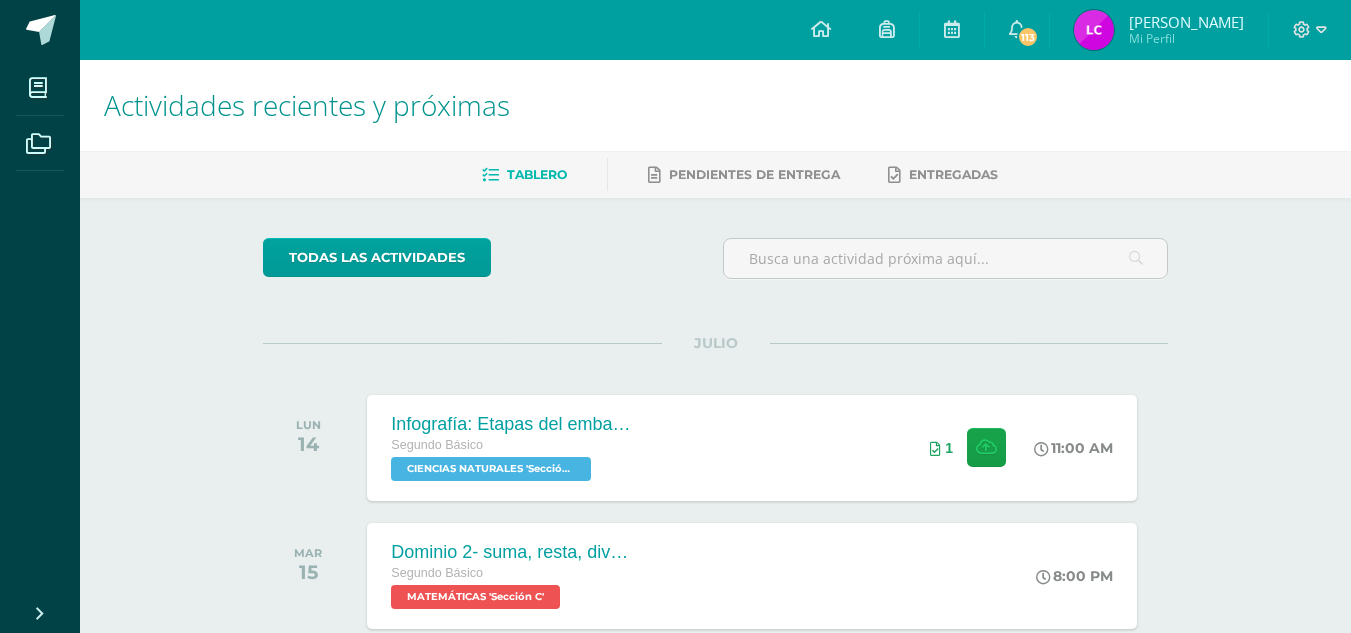 click on "Mi Perfil" at bounding box center (1186, 38) 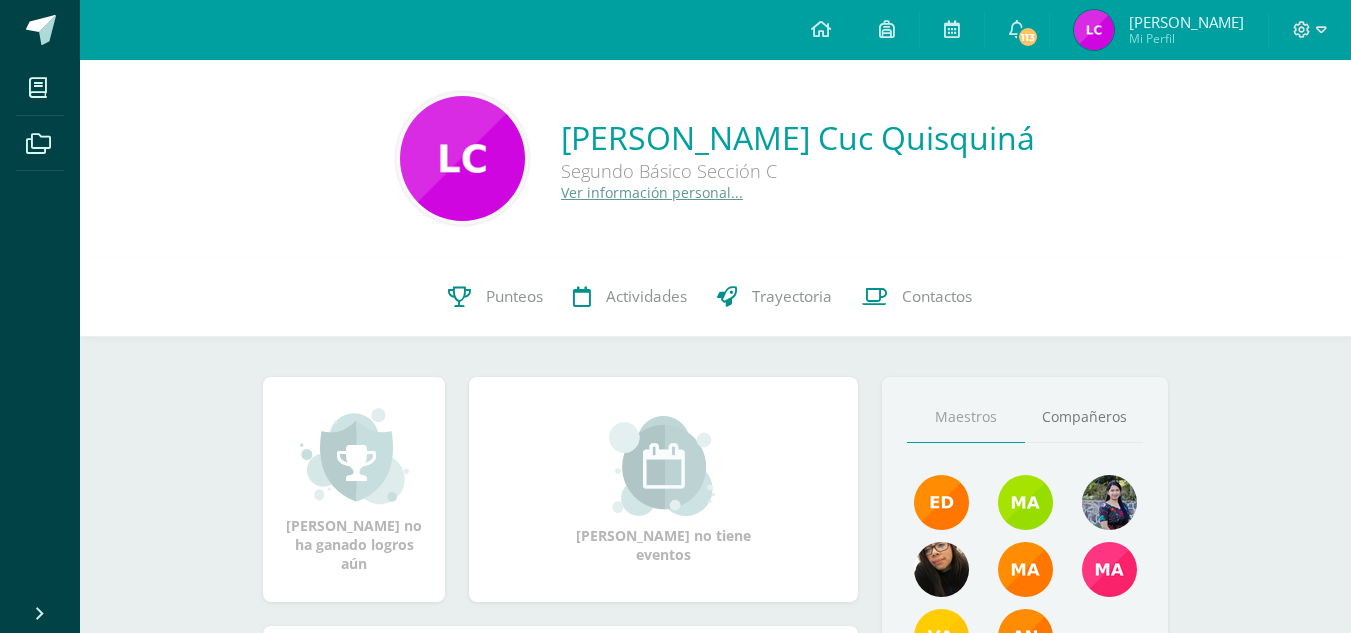 scroll, scrollTop: 0, scrollLeft: 0, axis: both 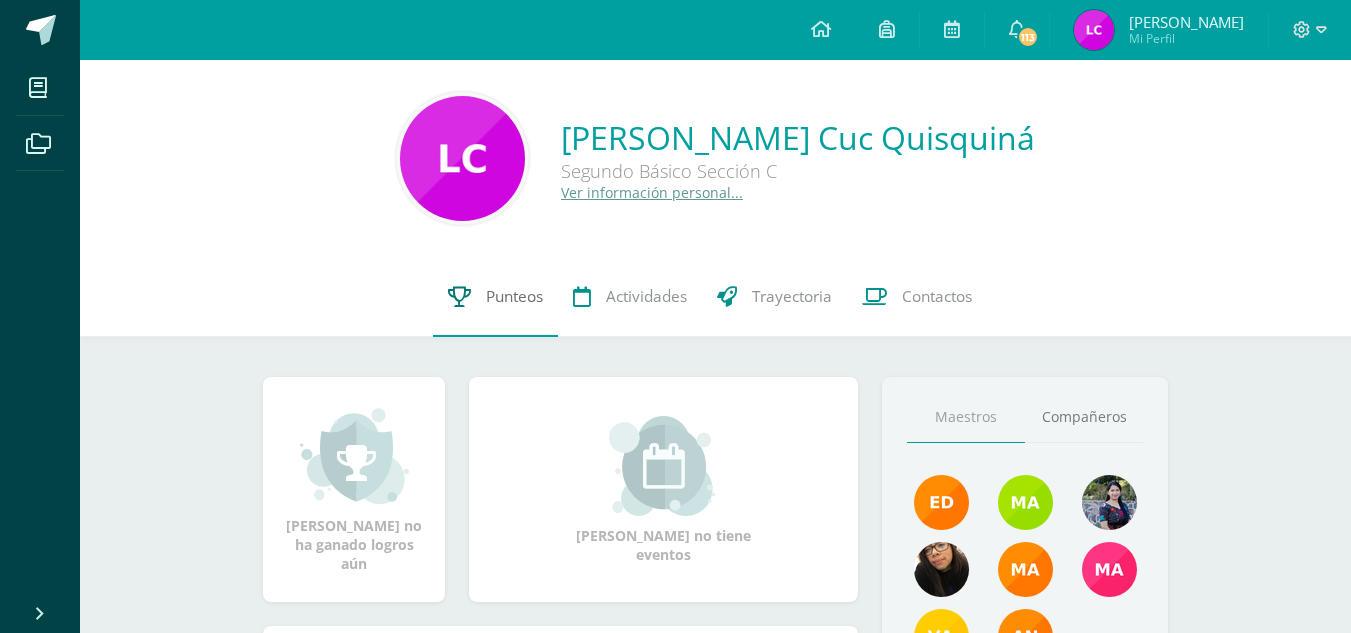 click on "Punteos" at bounding box center (495, 297) 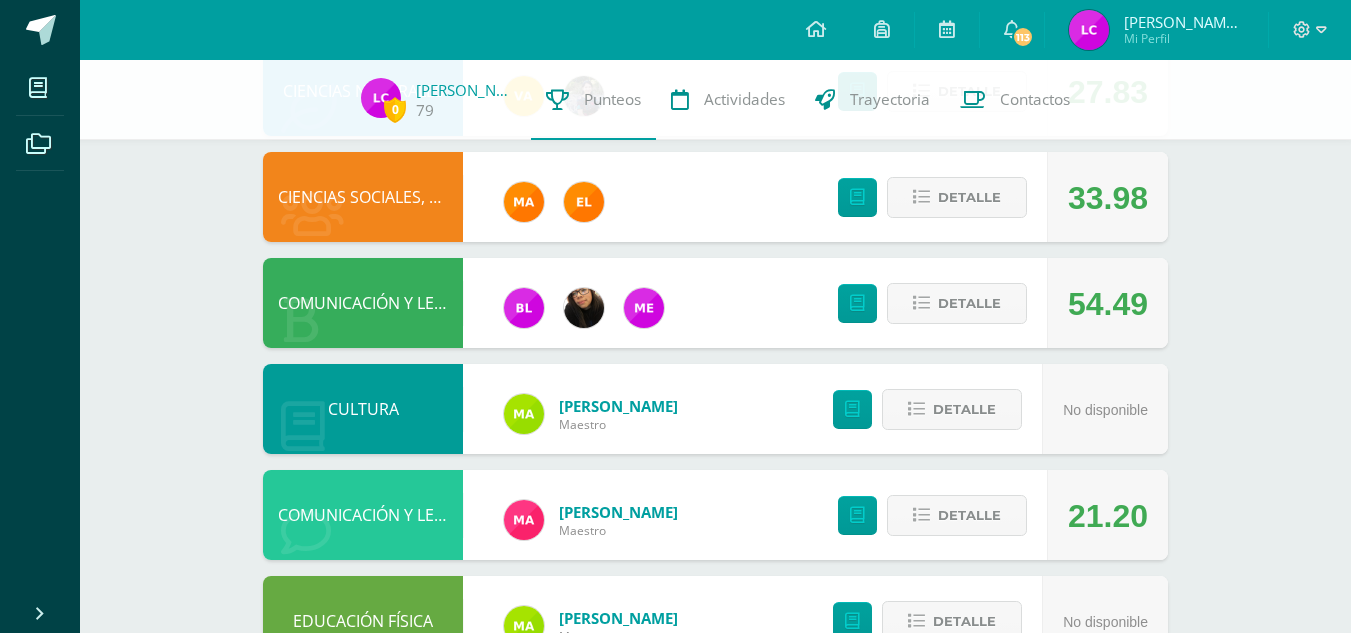 scroll, scrollTop: 1084, scrollLeft: 0, axis: vertical 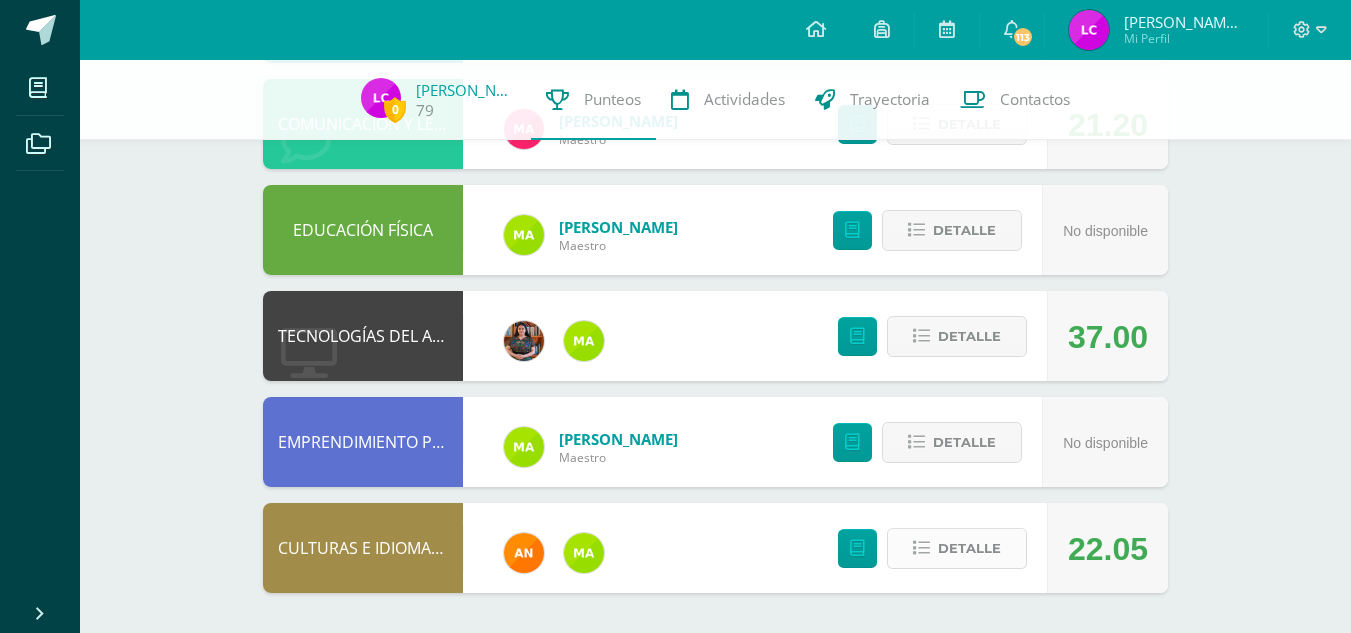 click on "Detalle" at bounding box center (969, 548) 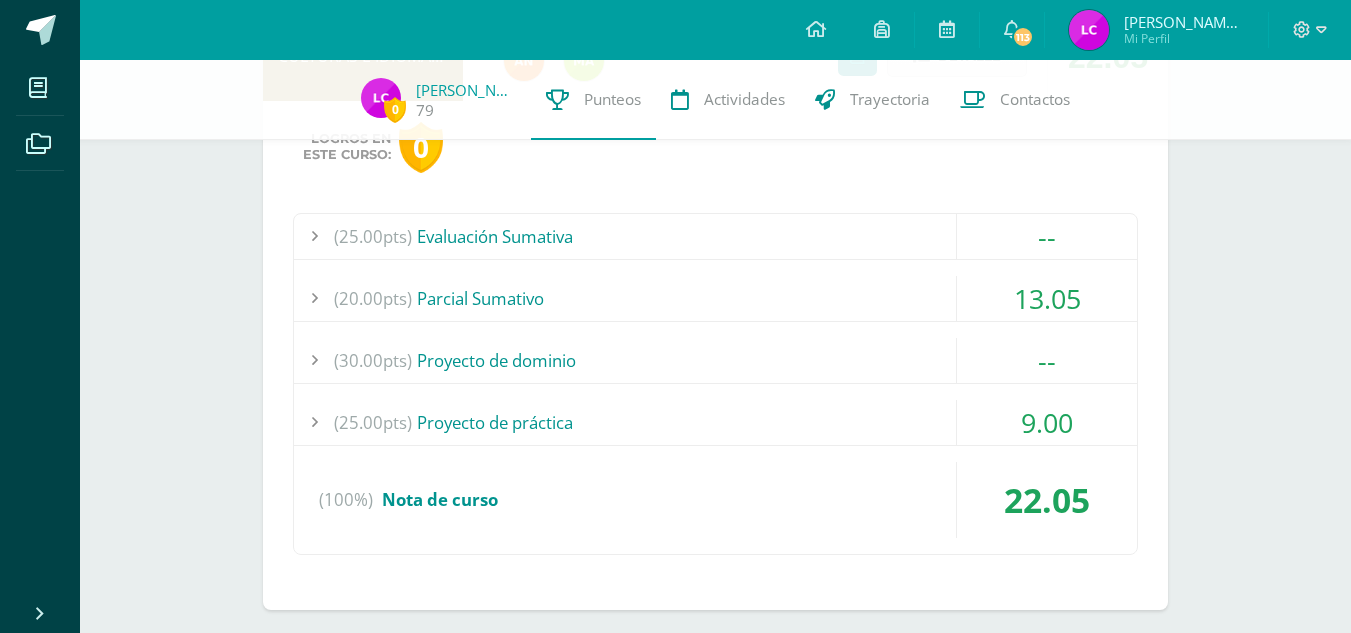 scroll, scrollTop: 1577, scrollLeft: 0, axis: vertical 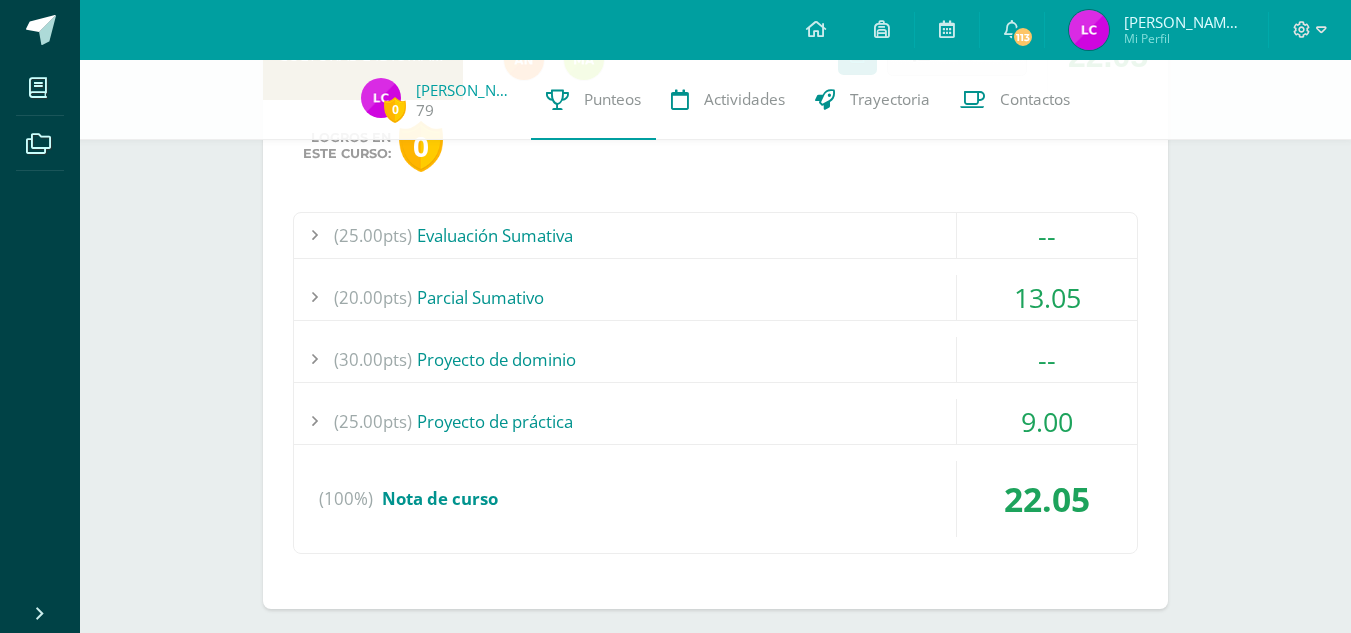 click on "(20.00pts)
Parcial Sumativo" at bounding box center (715, 297) 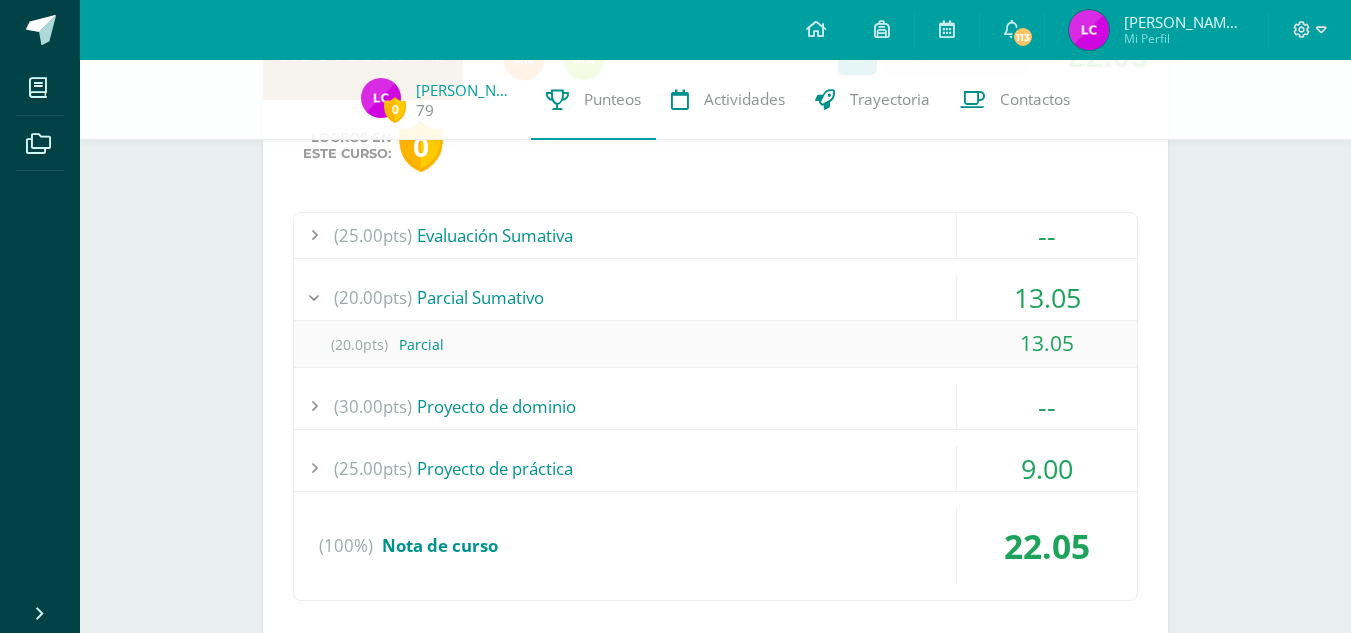 scroll, scrollTop: 1641, scrollLeft: 0, axis: vertical 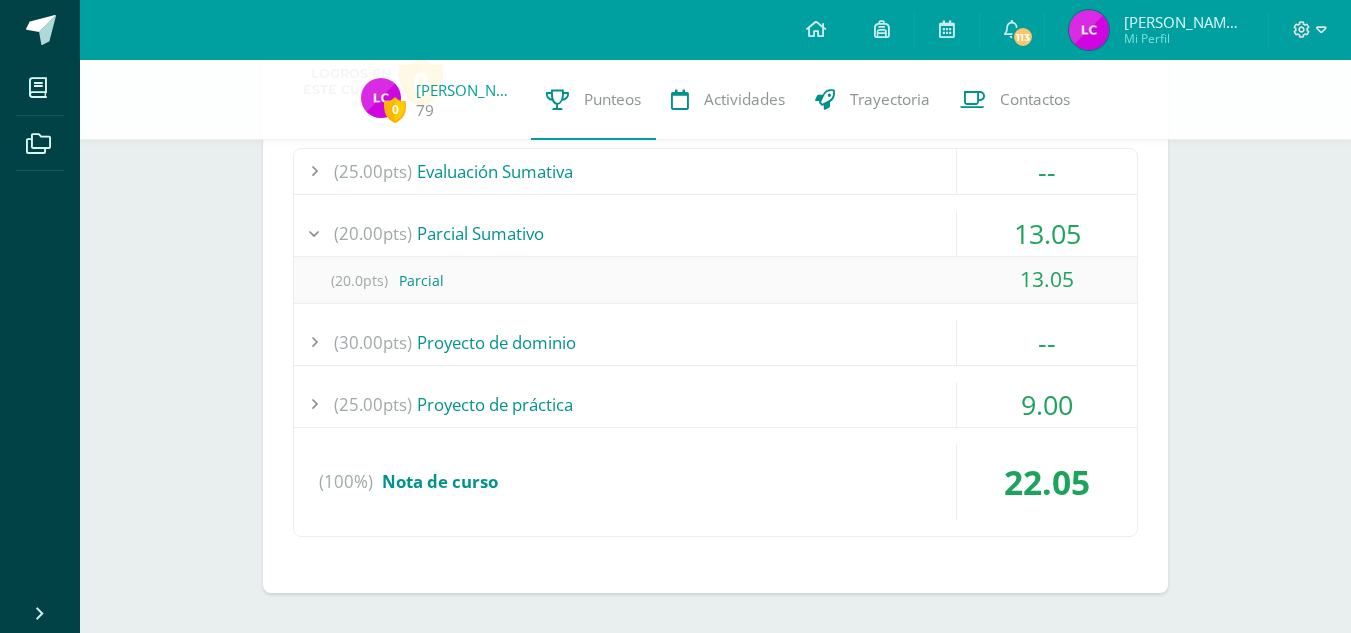 click on "(25.00pts)
Proyecto de  práctica" at bounding box center (715, 404) 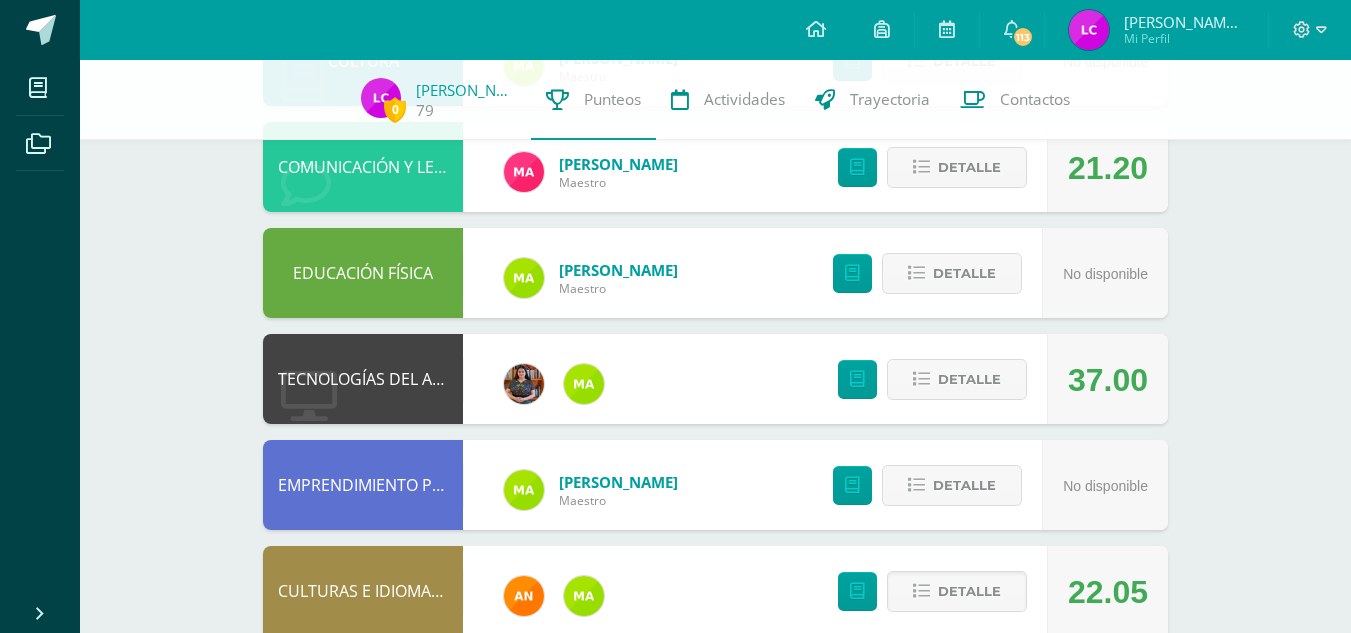 scroll, scrollTop: 1040, scrollLeft: 0, axis: vertical 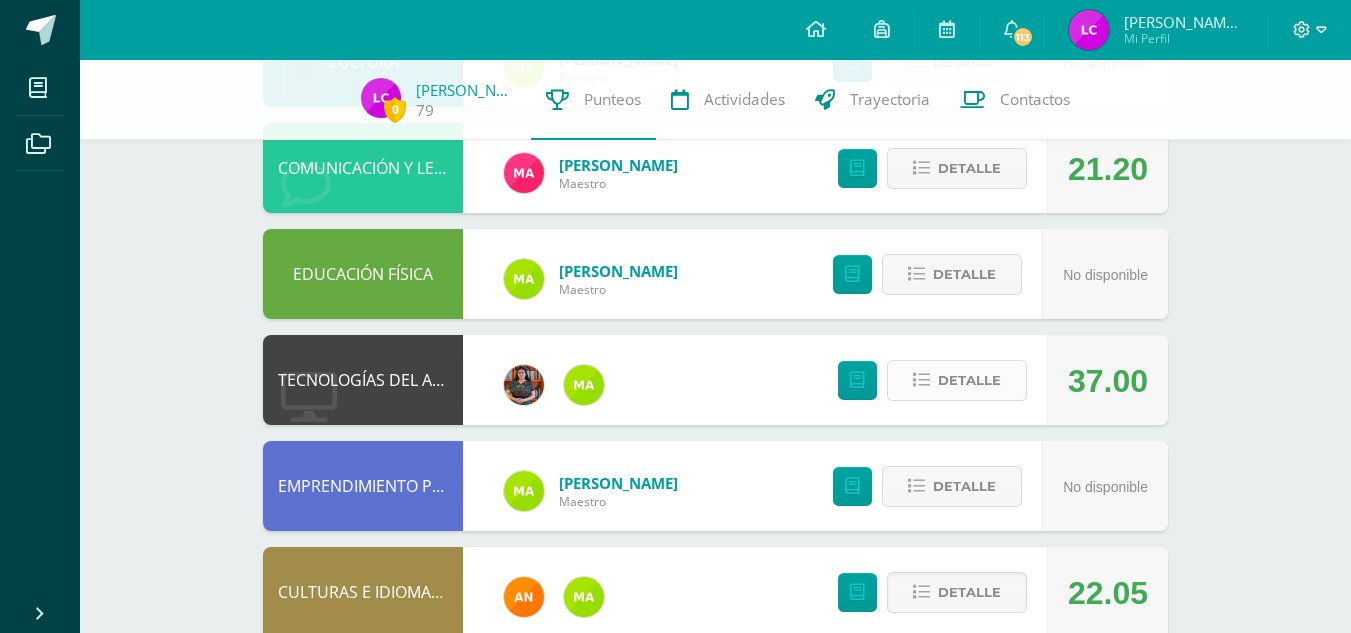 click on "Detalle" at bounding box center (969, 380) 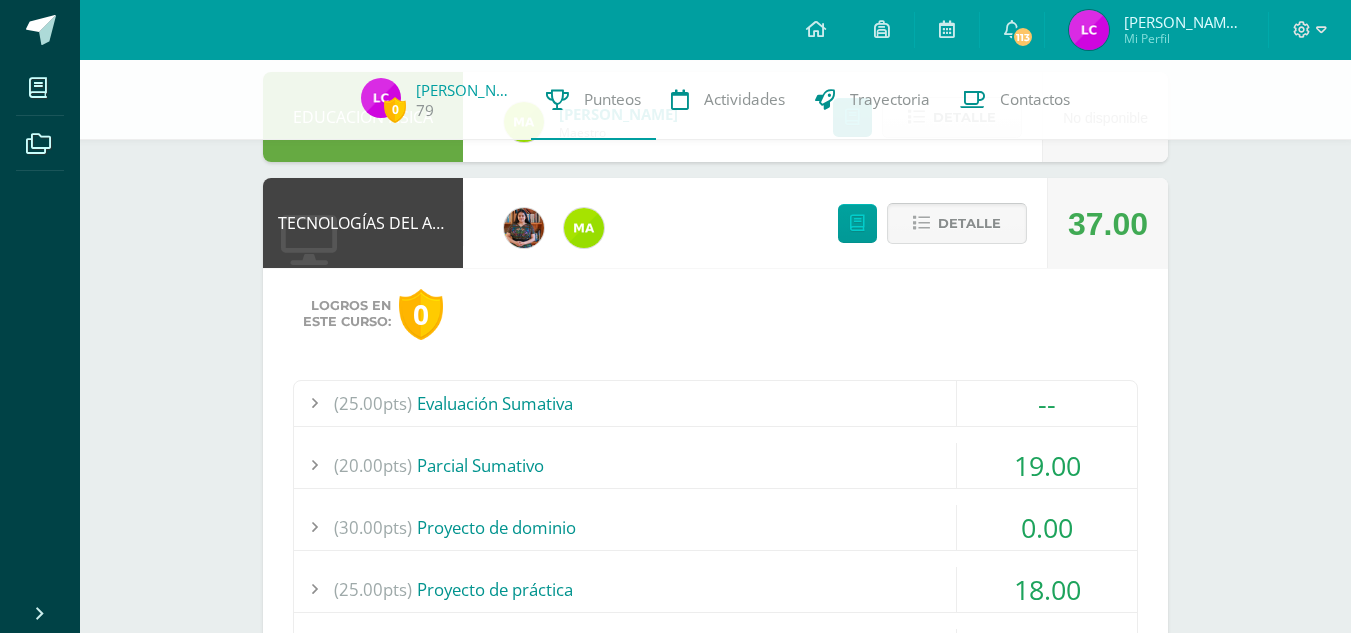 scroll, scrollTop: 1198, scrollLeft: 0, axis: vertical 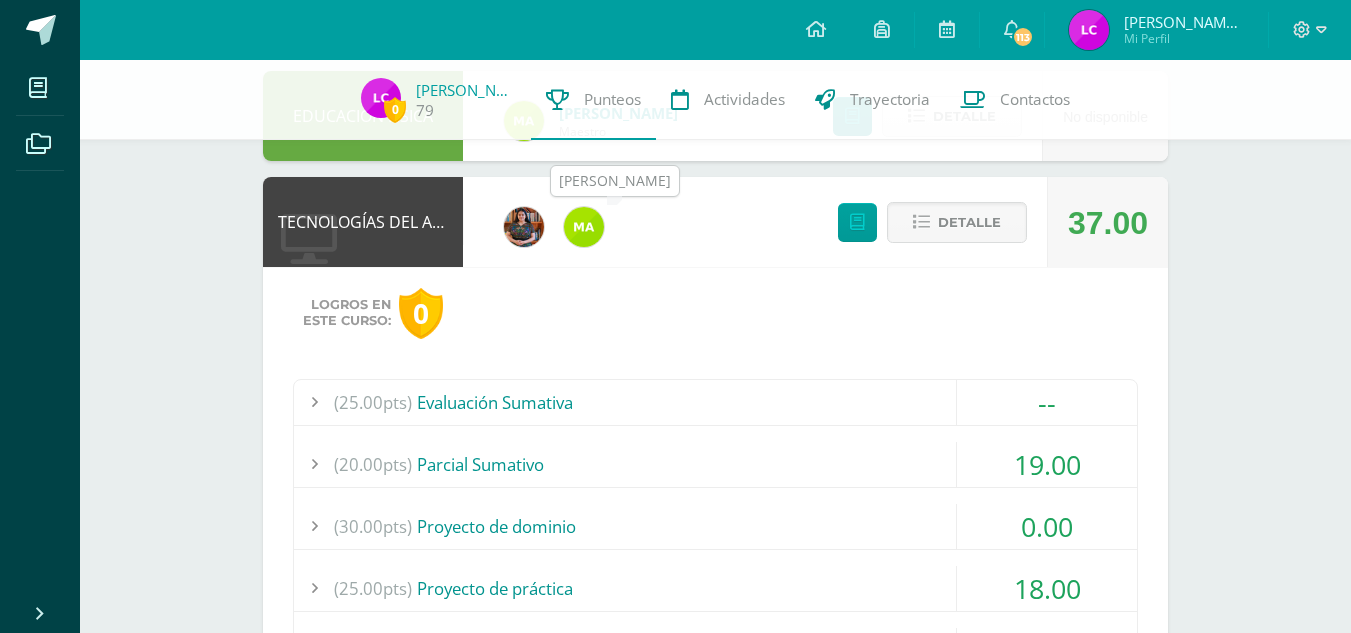 click at bounding box center [584, 227] 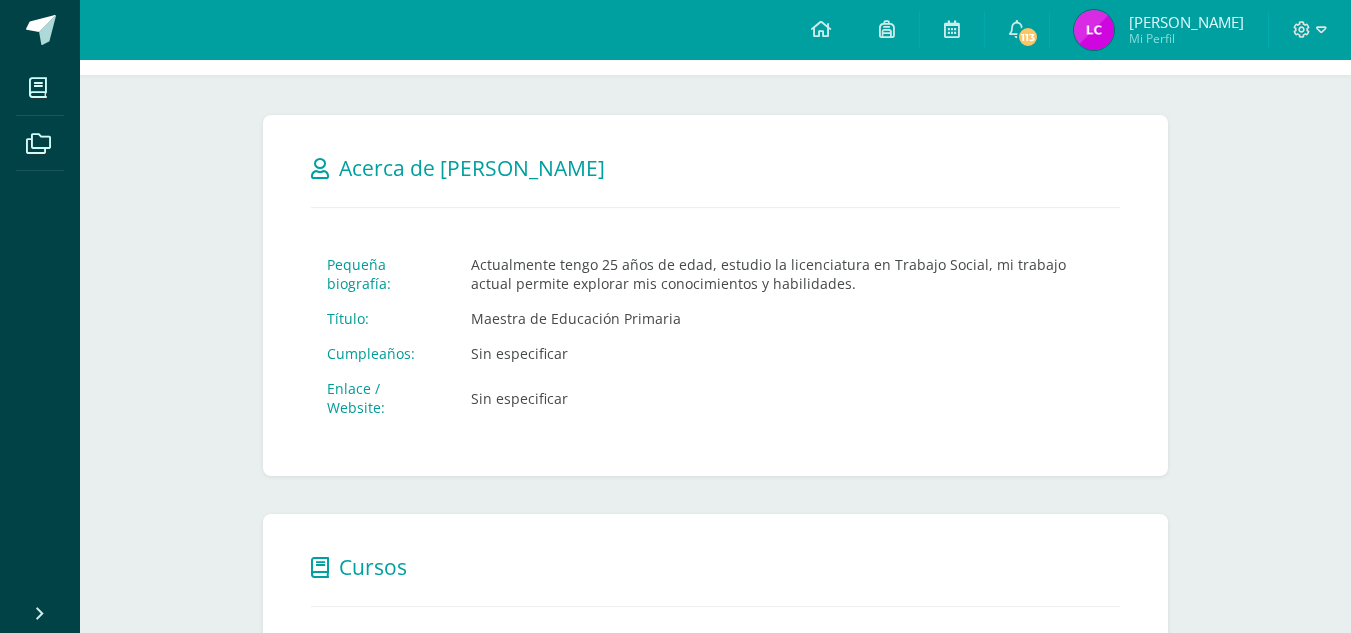 scroll, scrollTop: 214, scrollLeft: 0, axis: vertical 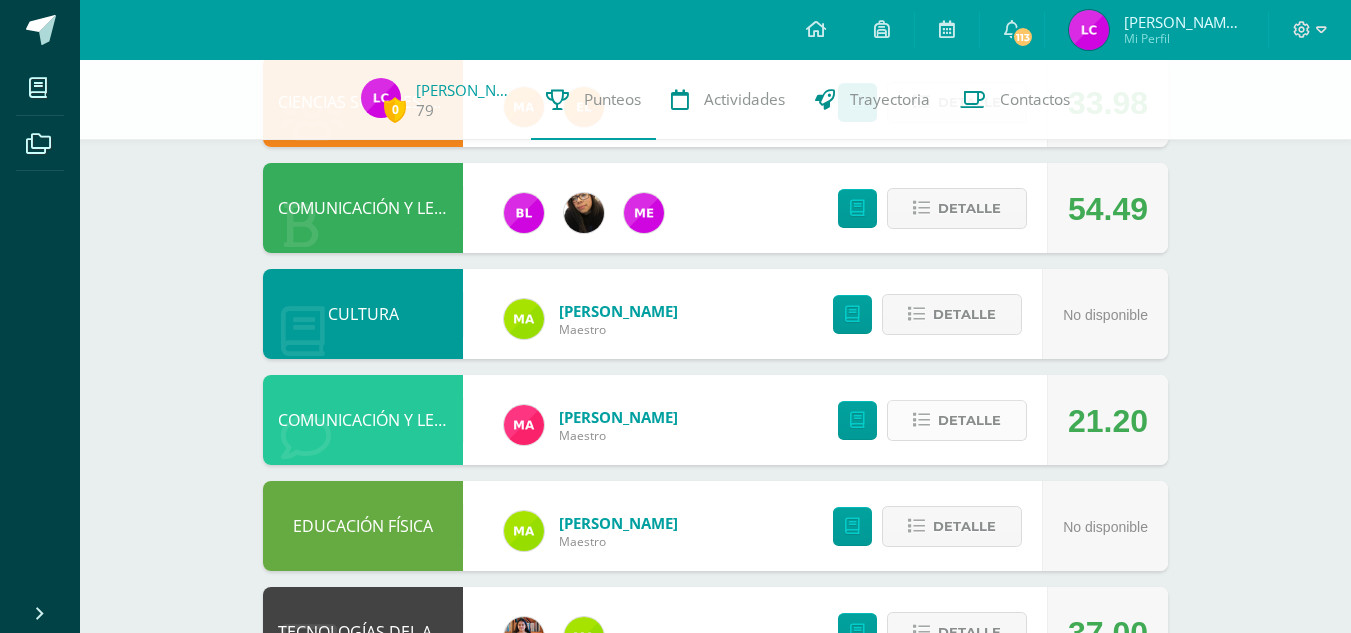 click on "Detalle" at bounding box center [957, 420] 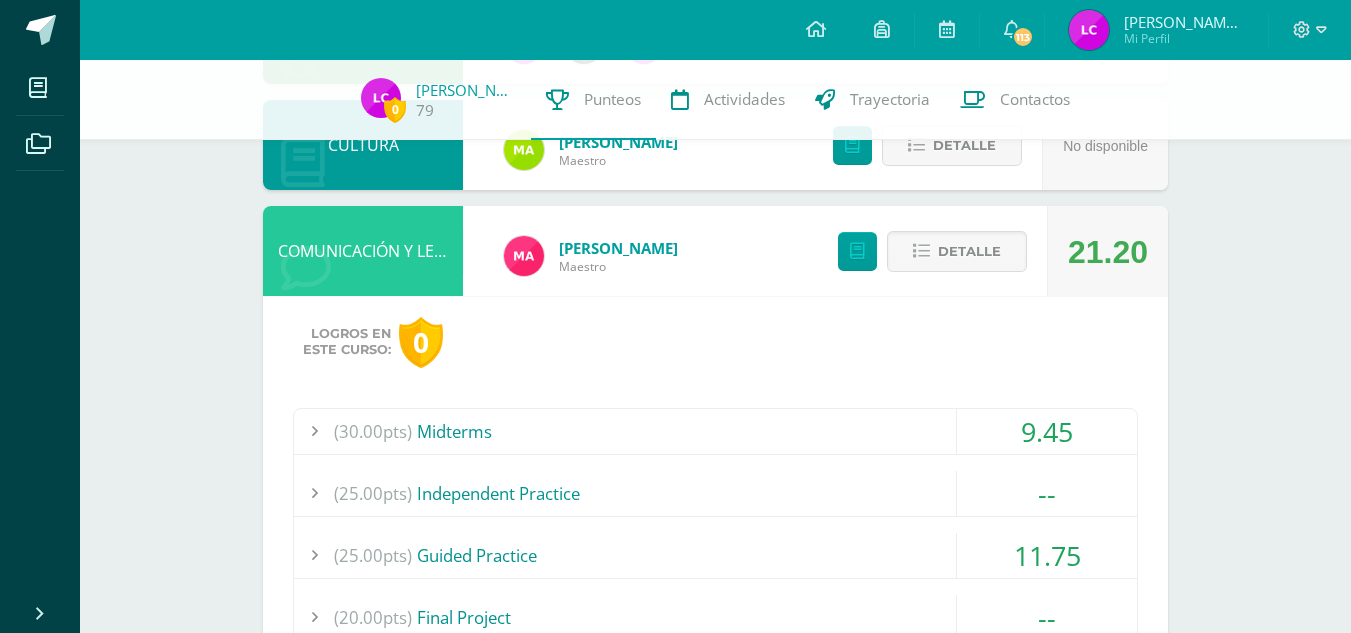 scroll, scrollTop: 959, scrollLeft: 0, axis: vertical 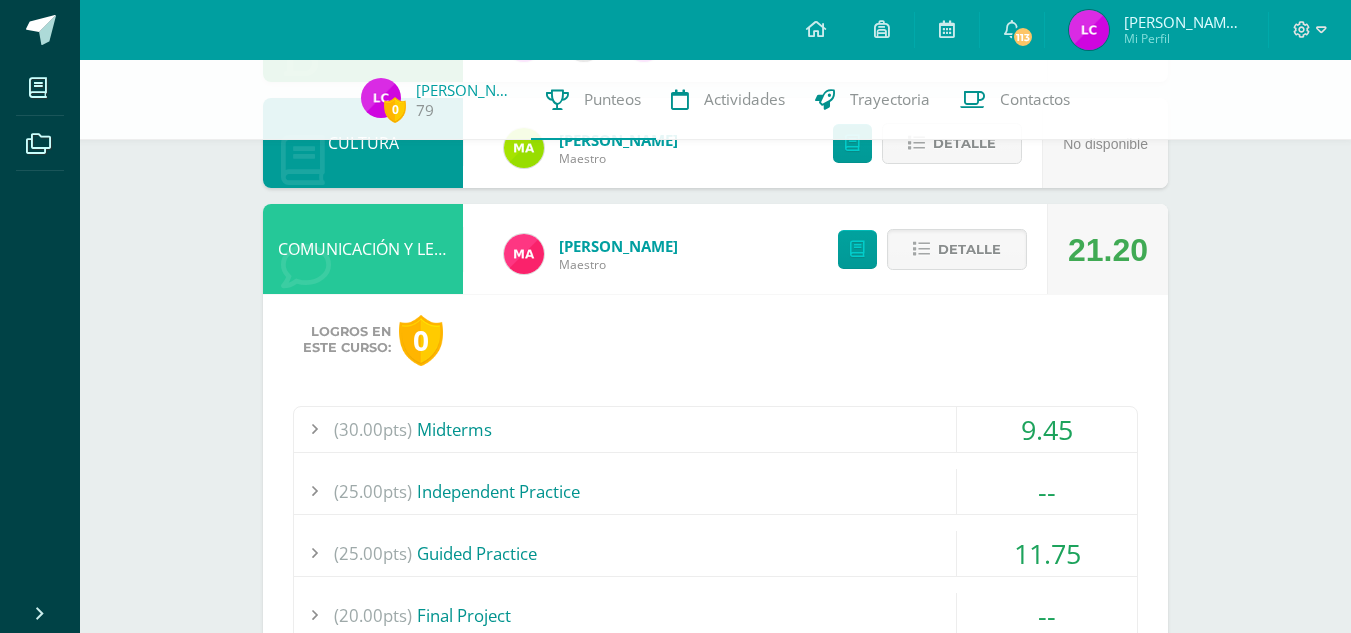 click on "(30.00pts)
Midterms" at bounding box center [715, 429] 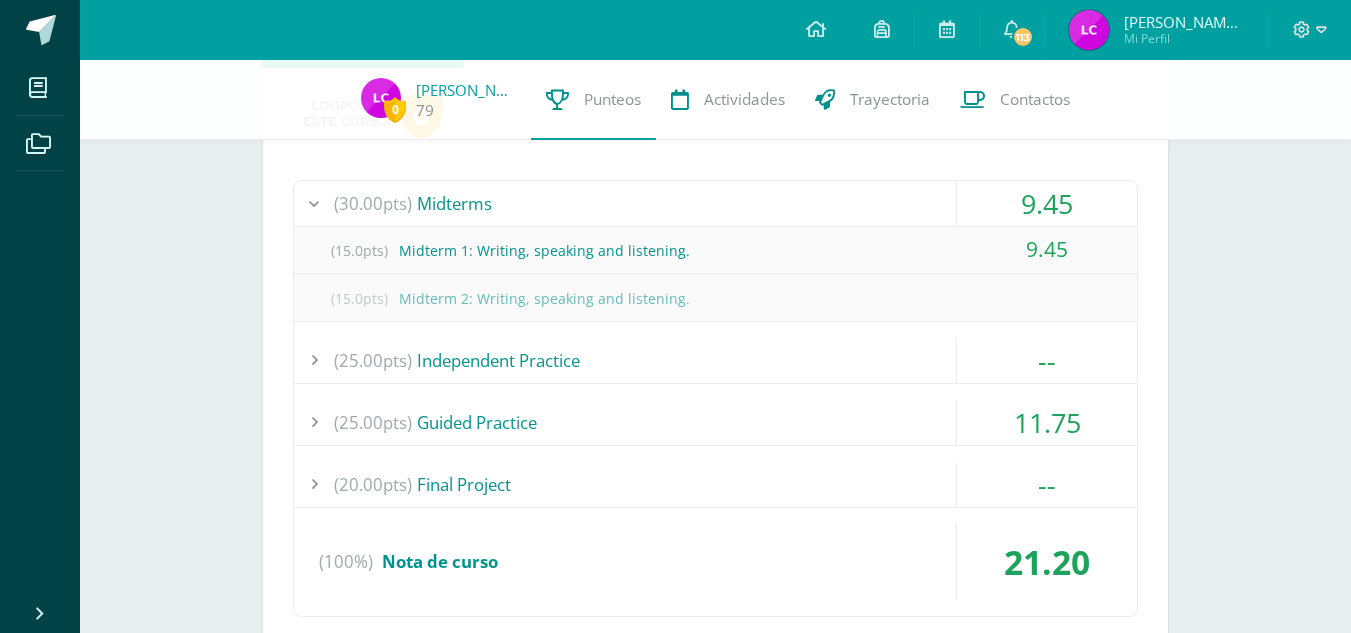 scroll, scrollTop: 1186, scrollLeft: 0, axis: vertical 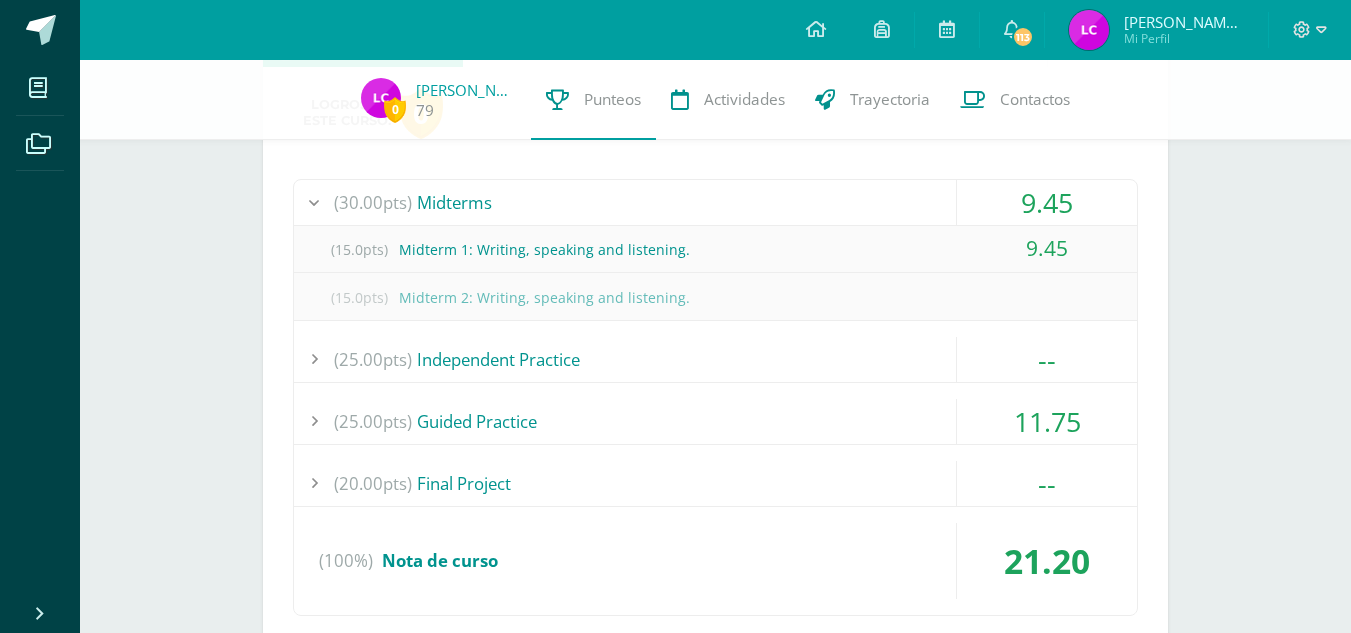 click on "(25.00pts)
Guided Practice" at bounding box center (715, 421) 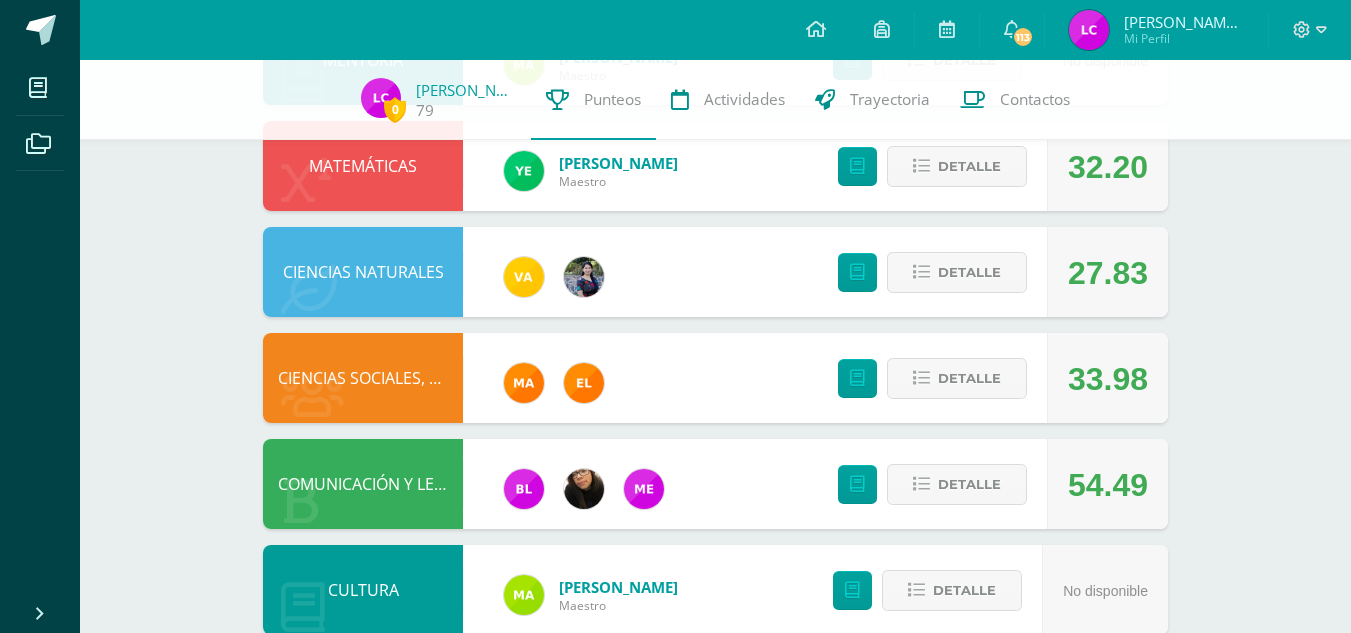scroll, scrollTop: 511, scrollLeft: 0, axis: vertical 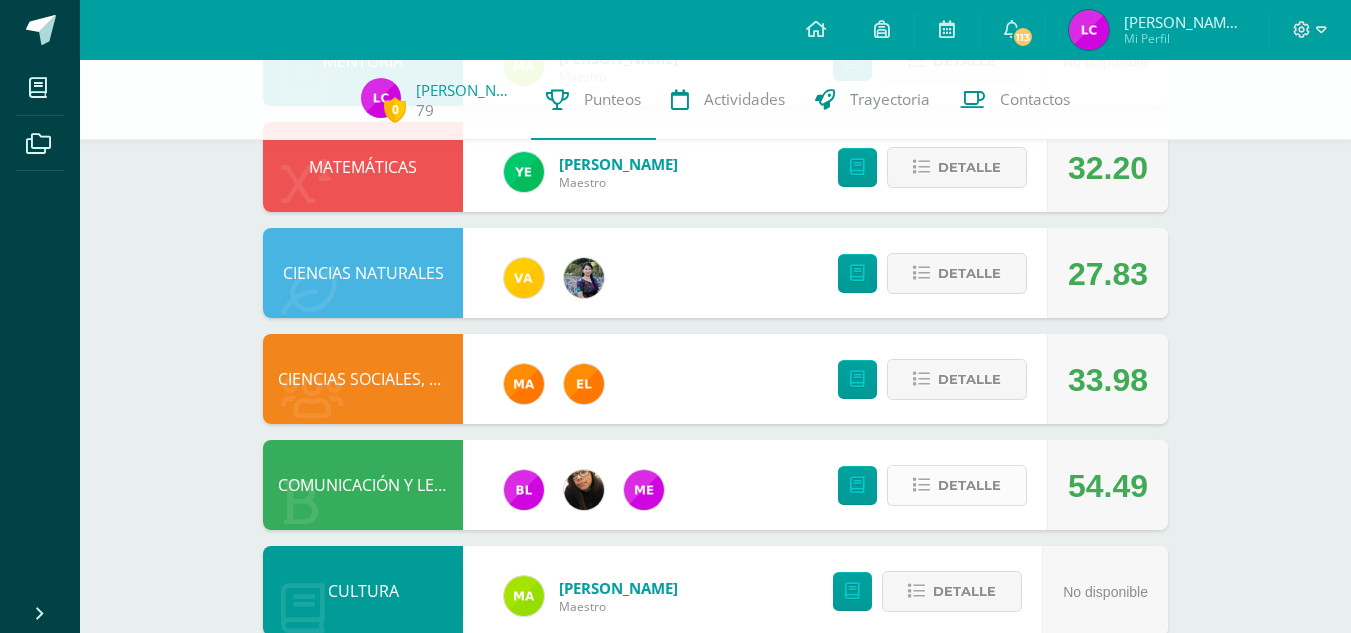 click on "Detalle" at bounding box center (969, 485) 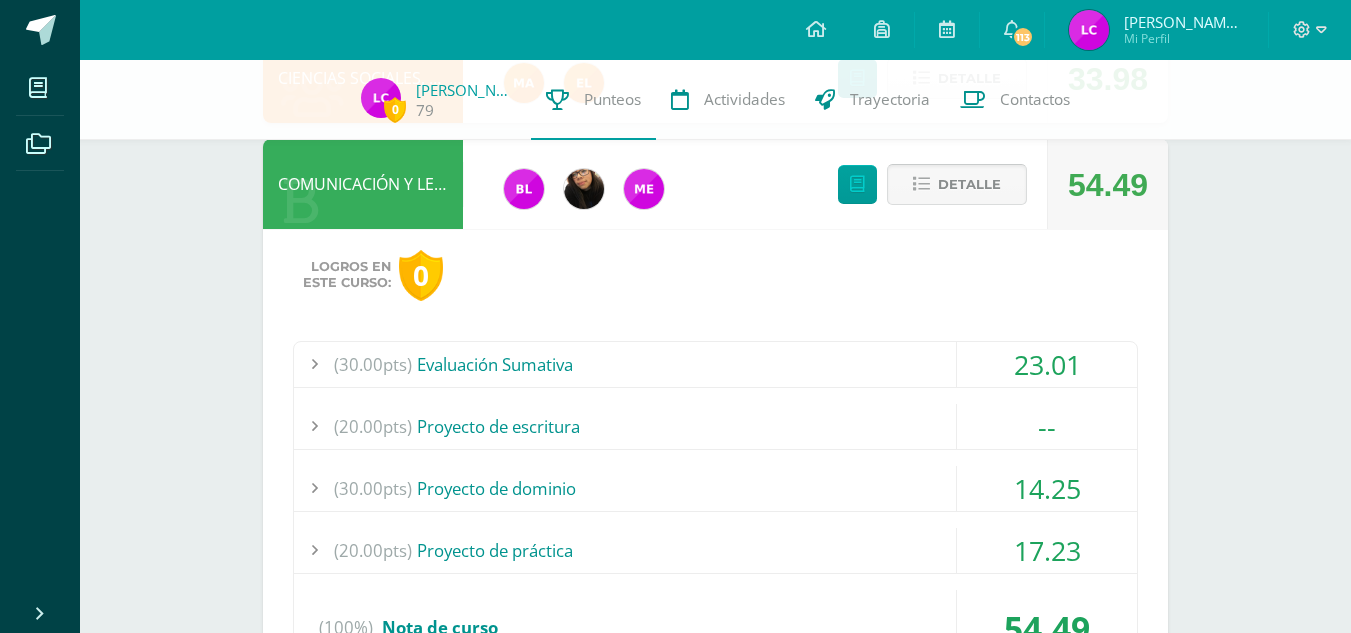 scroll, scrollTop: 813, scrollLeft: 0, axis: vertical 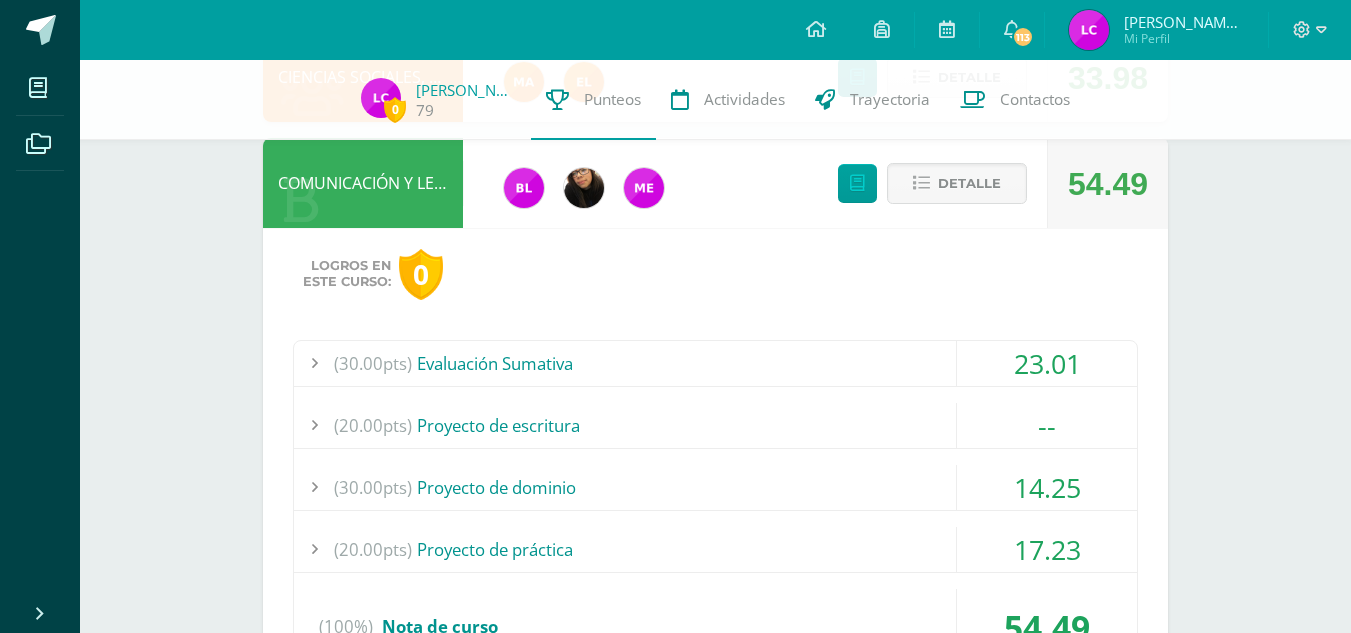 click on "(30.00pts)
Evaluación Sumativa" at bounding box center (715, 363) 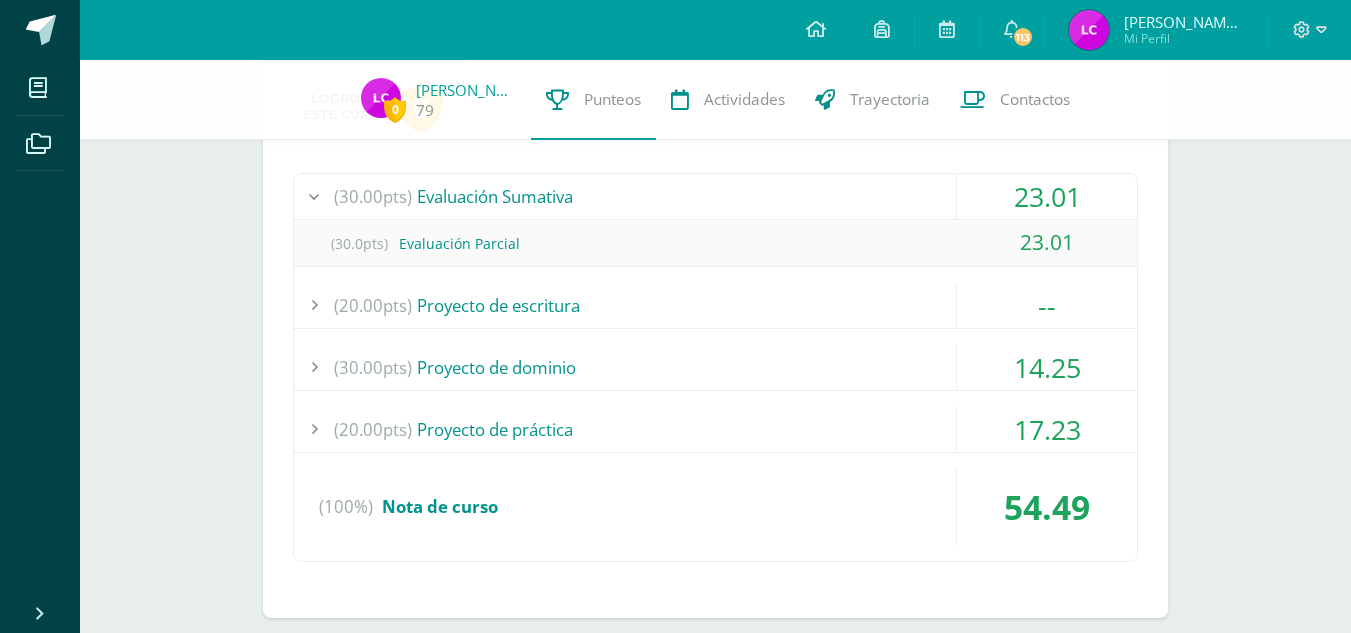 scroll, scrollTop: 981, scrollLeft: 0, axis: vertical 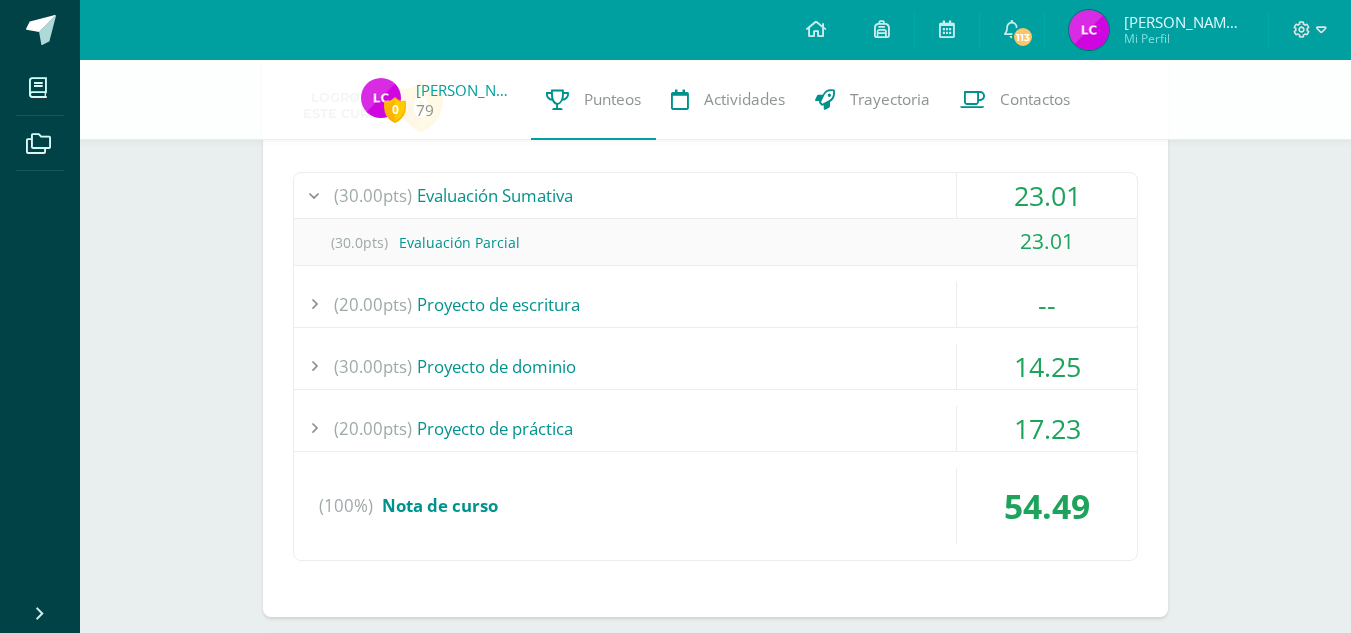 click on "(30.00pts)
Proyecto de dominio" at bounding box center [715, 366] 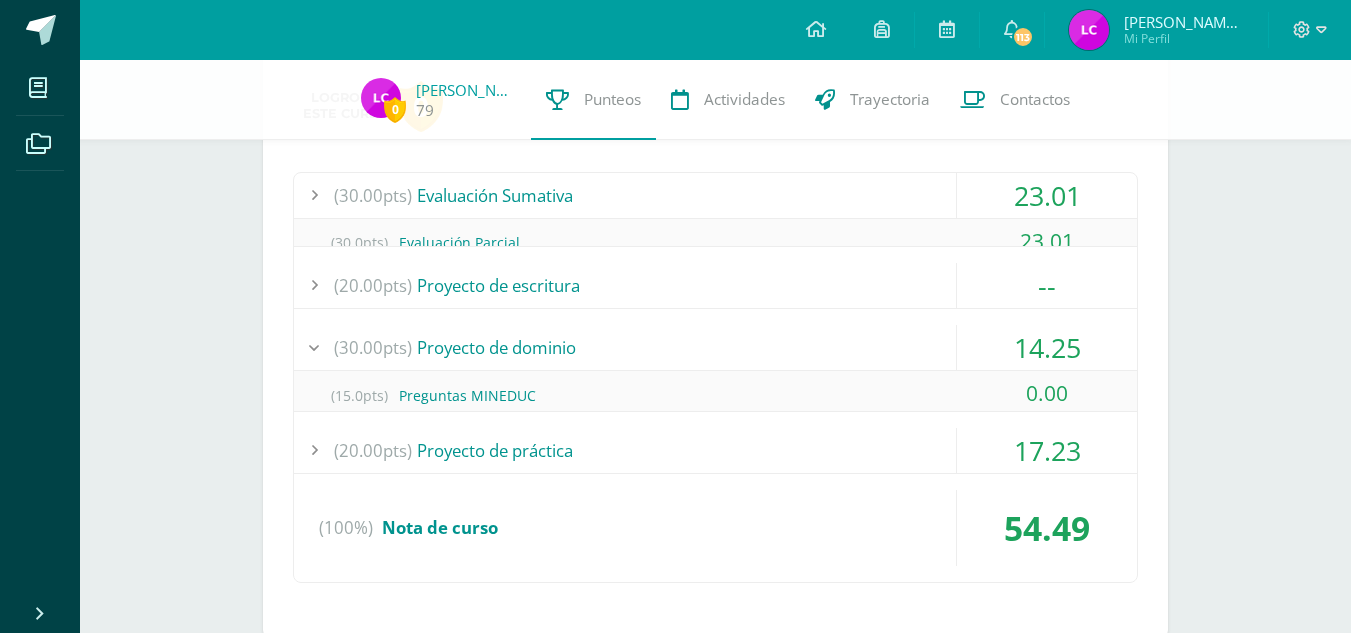 click on "(30.00pts)
Proyecto de dominio
14.25
(15.0pts)  Preguntas MINEDUC
0.00
(15.0pts)  Elementos Literarios" at bounding box center (715, 368) 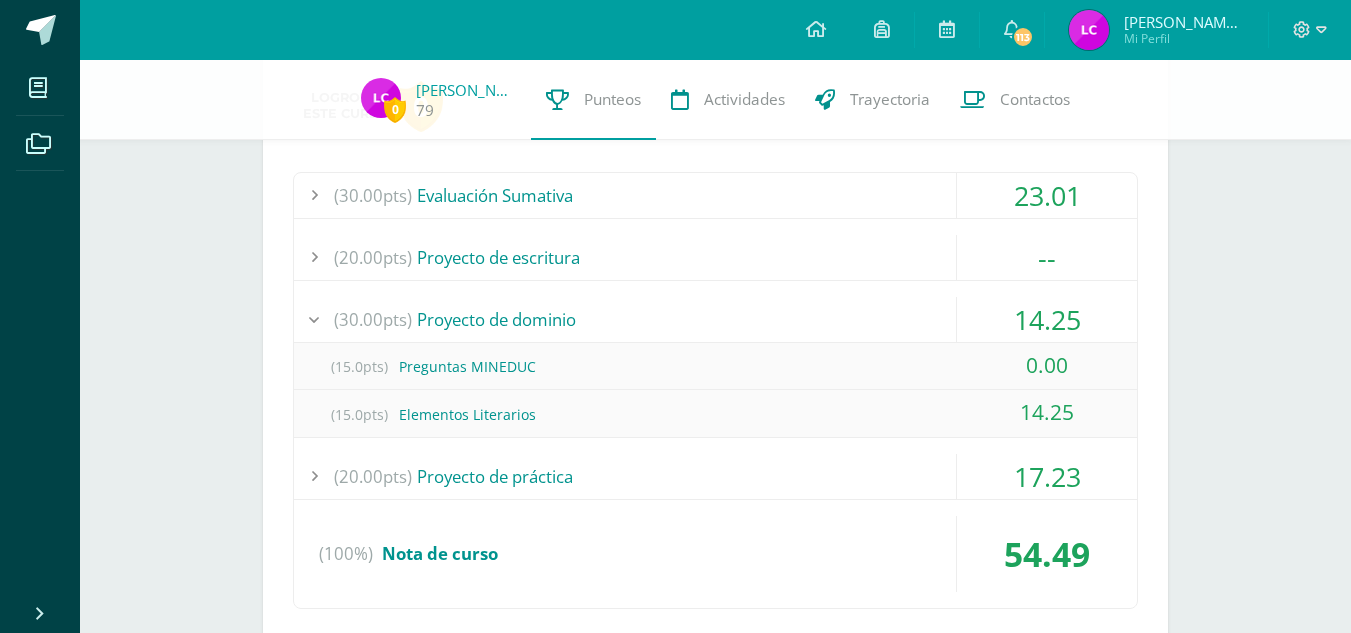 click on "(15.0pts)  Preguntas MINEDUC" at bounding box center [715, 366] 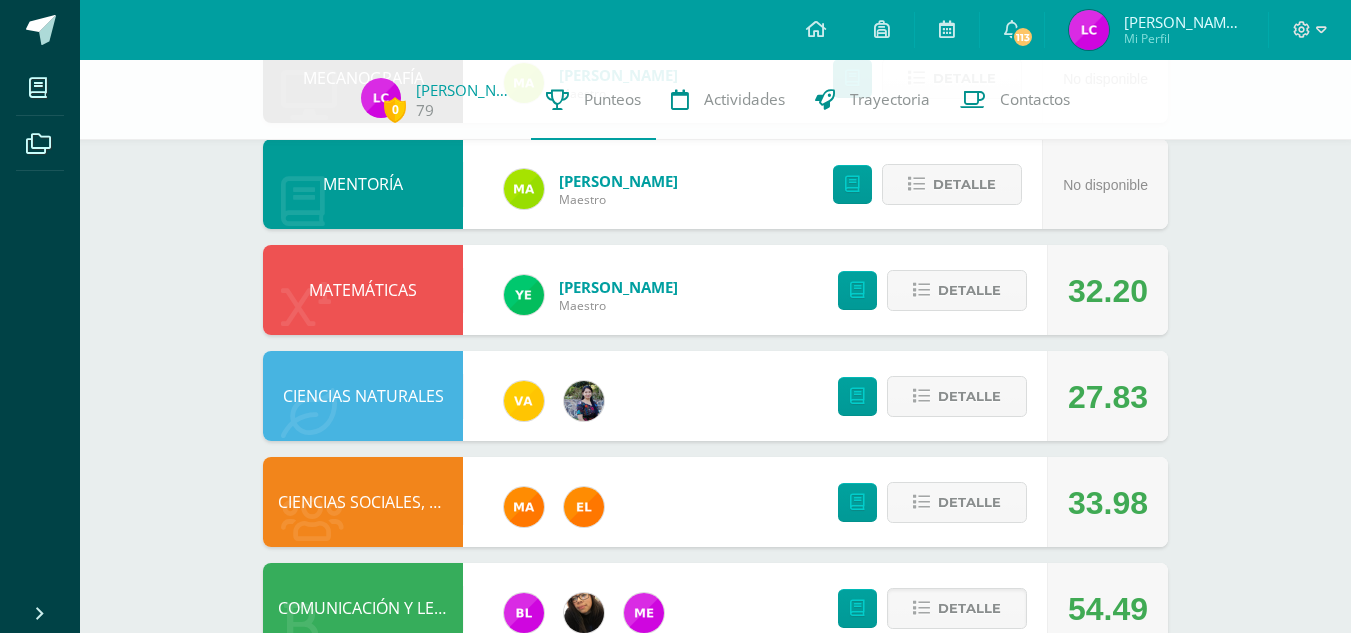 scroll, scrollTop: 387, scrollLeft: 0, axis: vertical 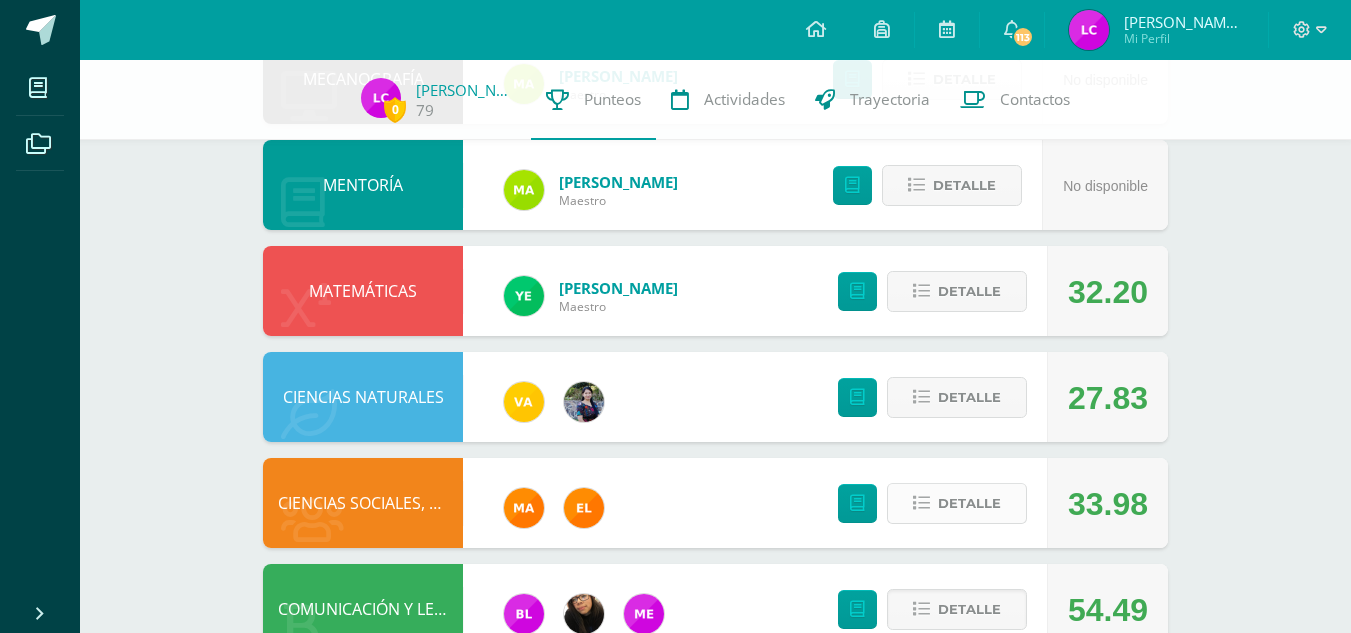 click on "Detalle" at bounding box center [969, 503] 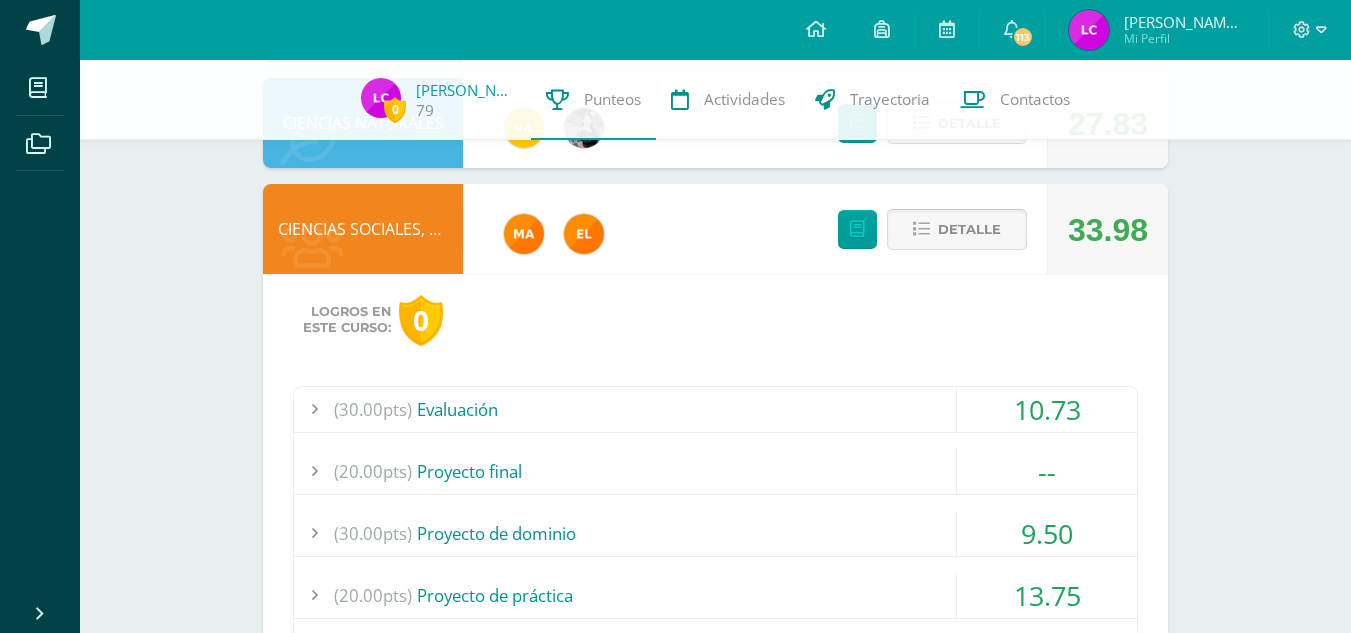 scroll, scrollTop: 663, scrollLeft: 0, axis: vertical 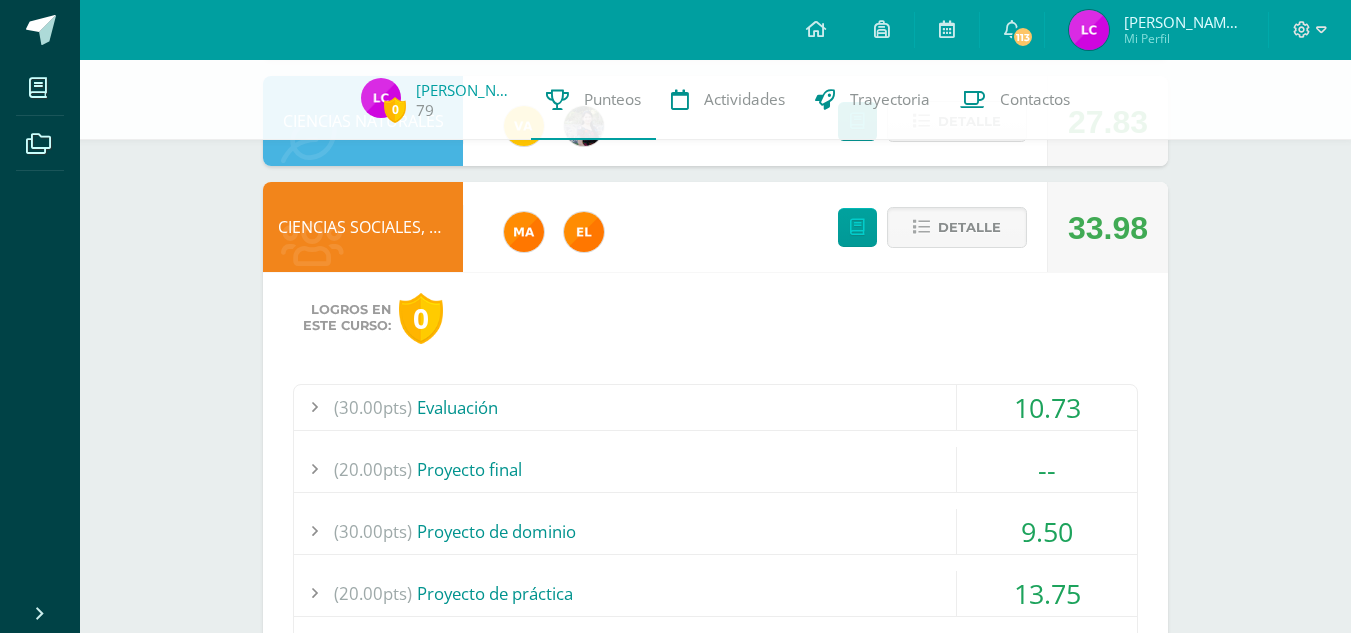 click on "(30.00pts)
Evaluación" at bounding box center [715, 407] 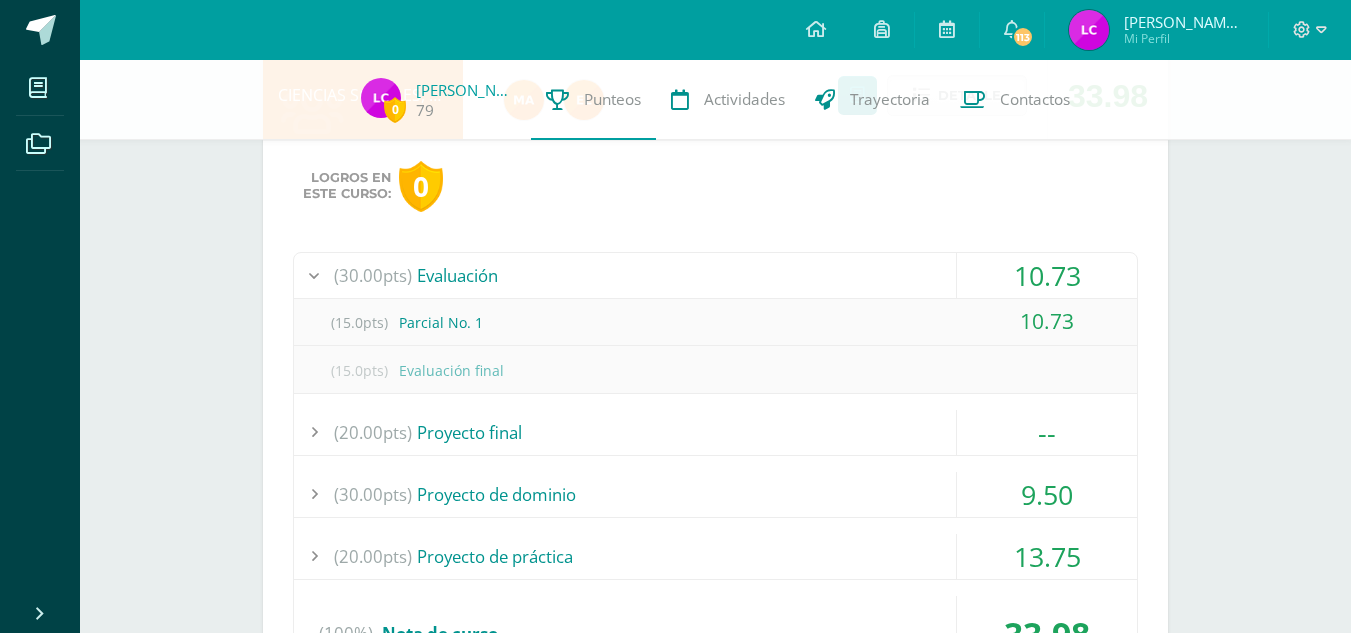 scroll, scrollTop: 798, scrollLeft: 0, axis: vertical 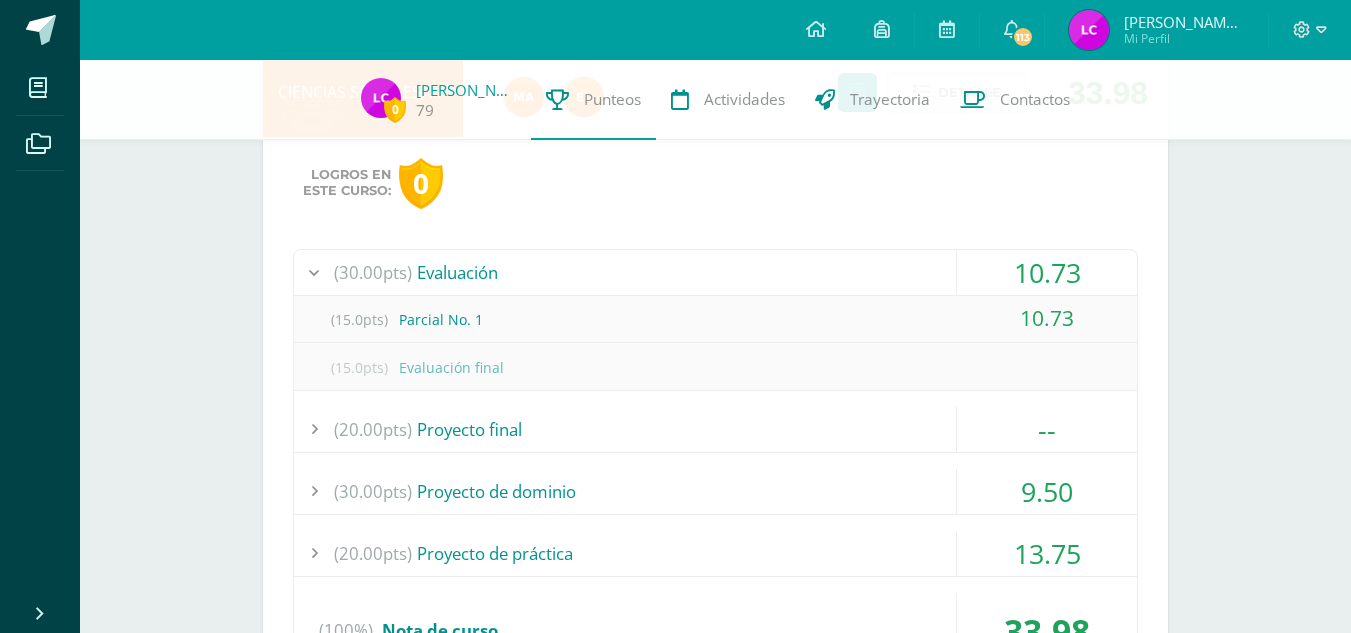 click on "(30.00pts)
Proyecto de dominio" at bounding box center (715, 491) 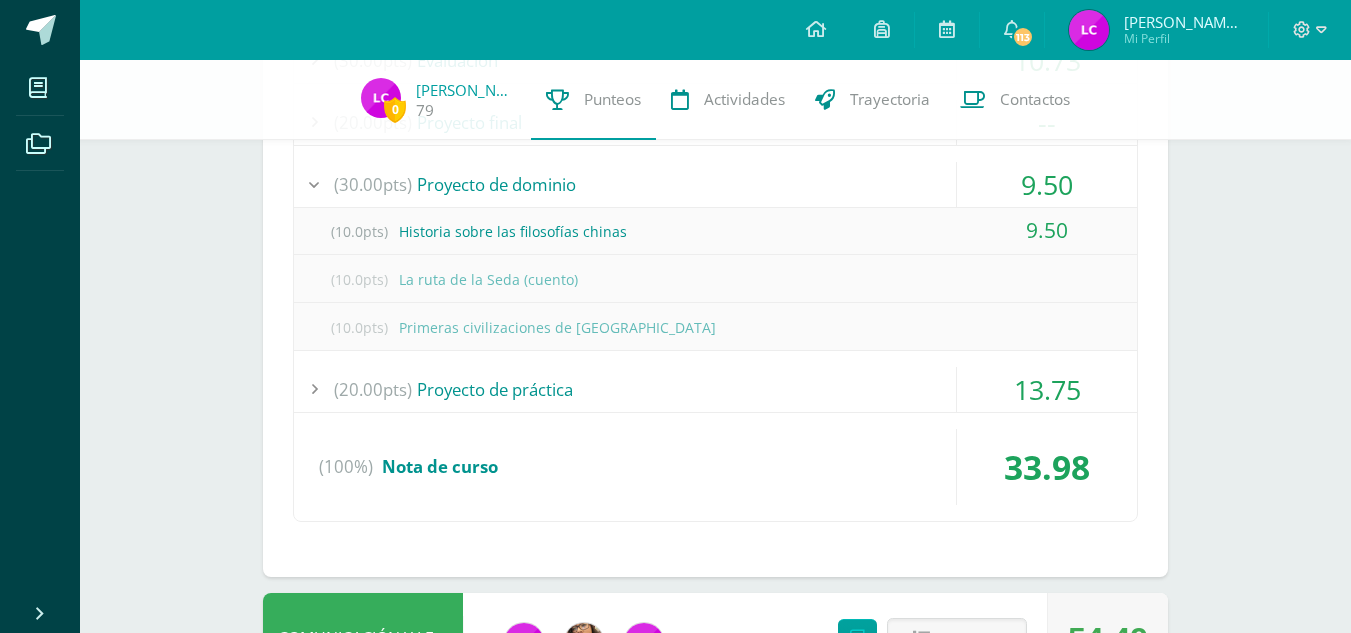 scroll, scrollTop: 1012, scrollLeft: 0, axis: vertical 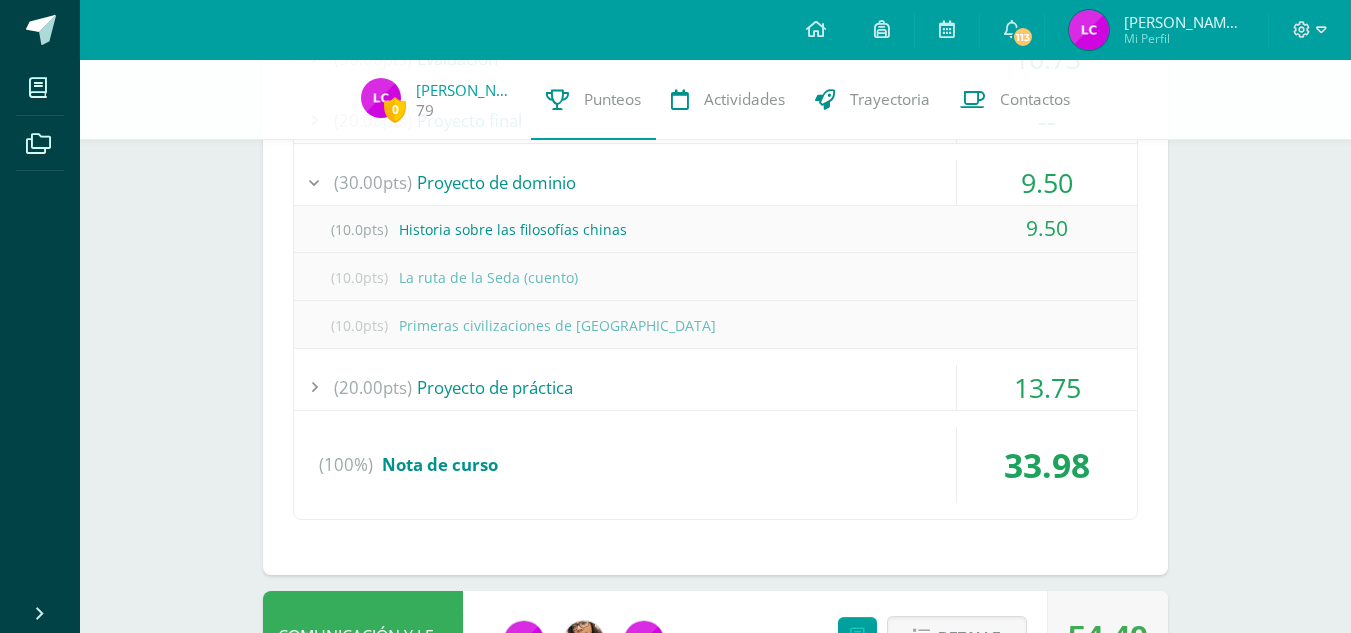 click on "(20.00pts)
Proyecto de  práctica" at bounding box center (715, 387) 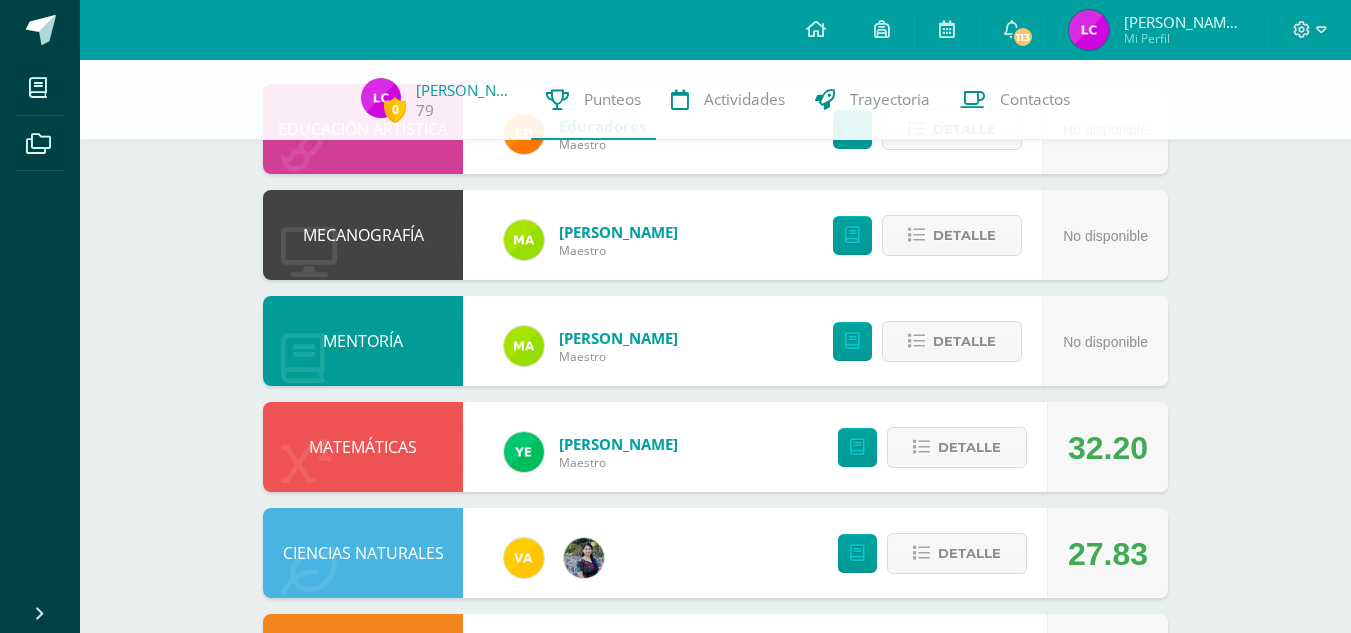 scroll, scrollTop: 276, scrollLeft: 0, axis: vertical 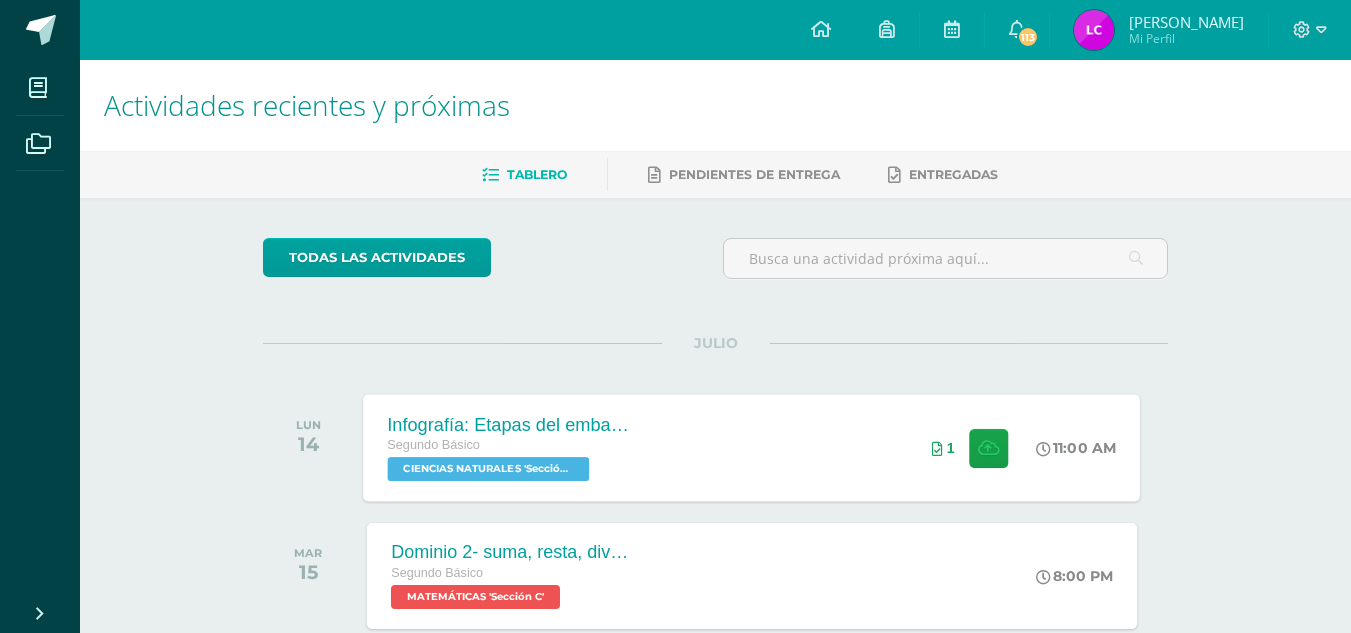 click on "Infografía: Etapas del embarazo
Segundo Básico
CIENCIAS NATURALES 'Sección C'
11:00 AM
1
Infografía: Etapas del embarazo" at bounding box center (752, 447) 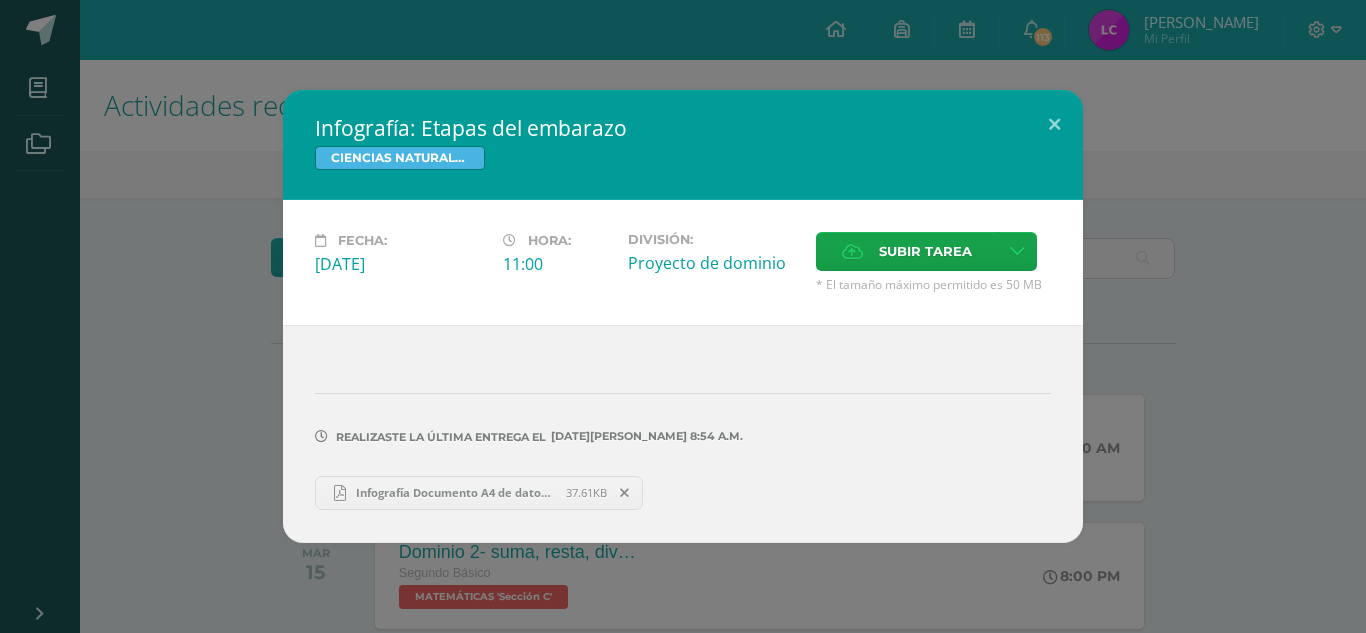 click at bounding box center [624, 493] 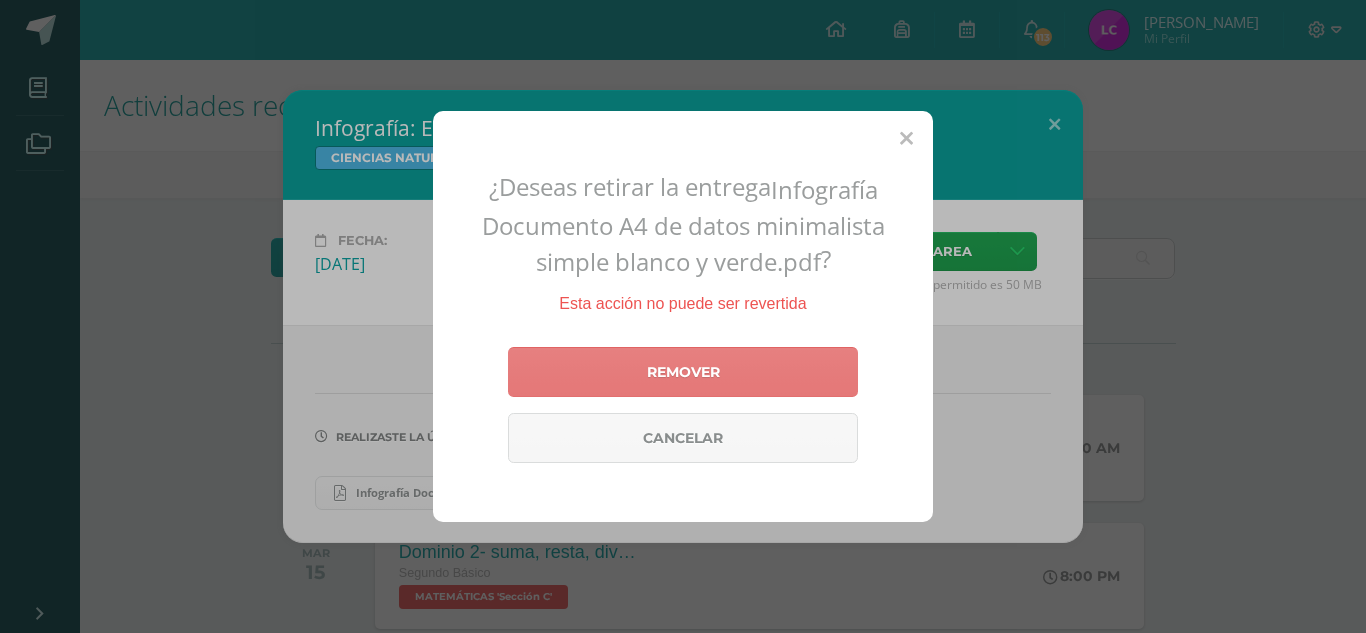 click on "Remover" at bounding box center [683, 372] 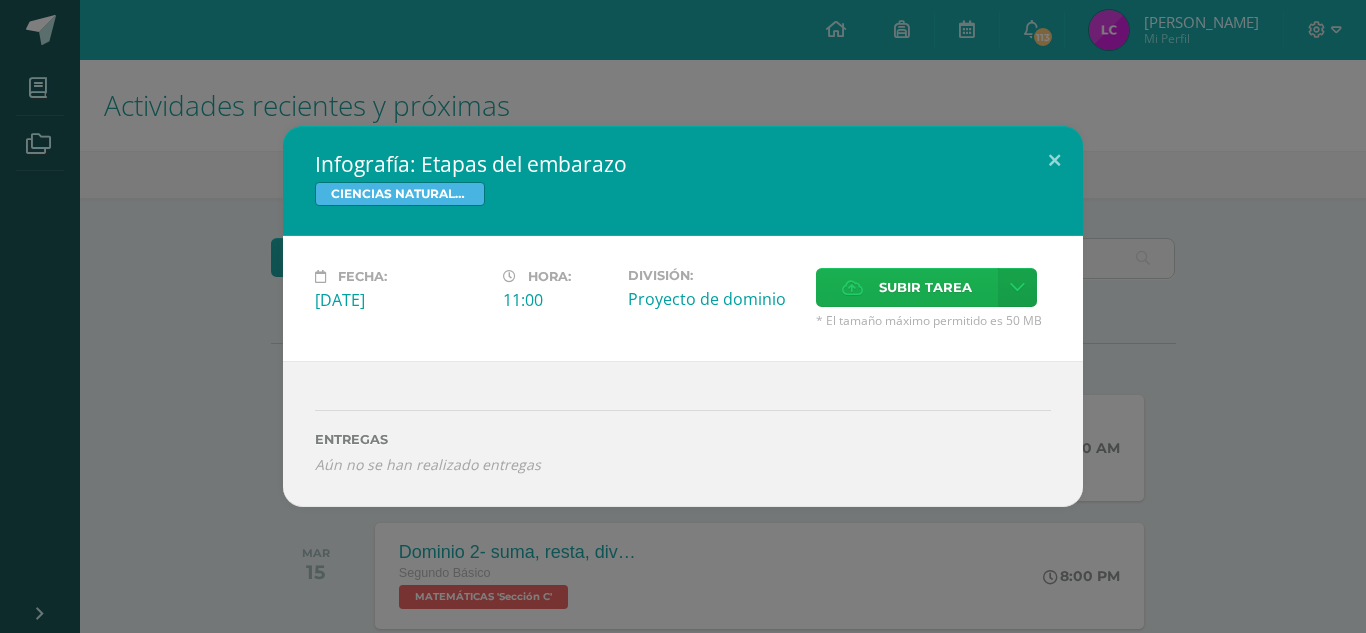 click on "Subir tarea" at bounding box center [925, 287] 